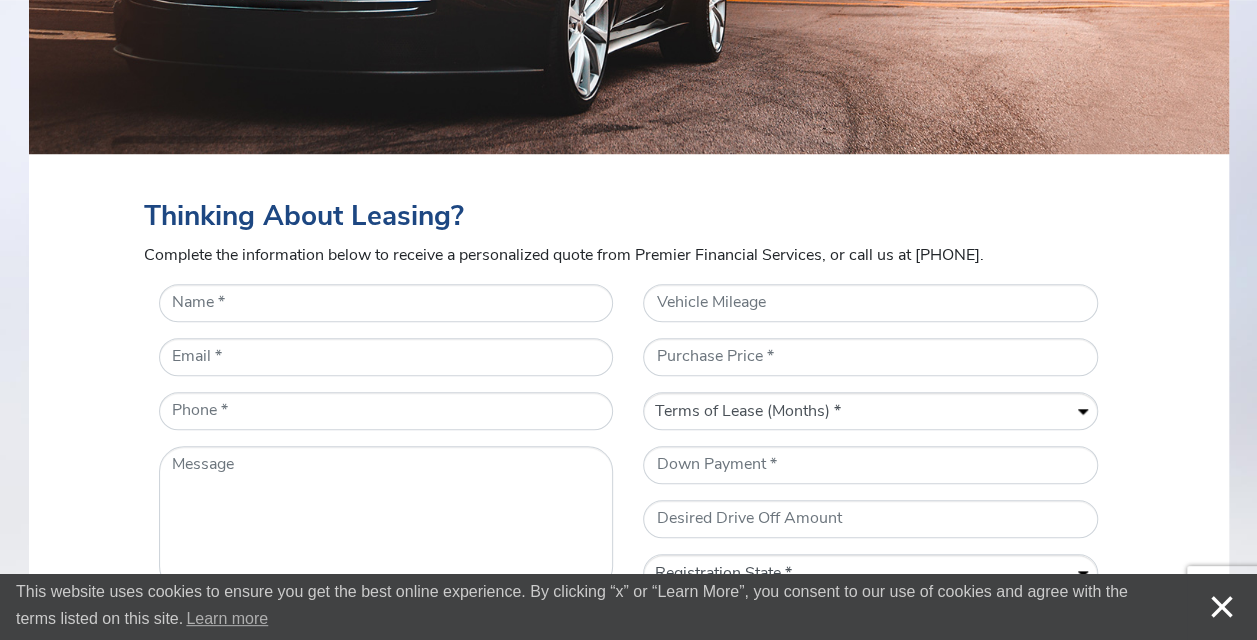 scroll, scrollTop: 700, scrollLeft: 0, axis: vertical 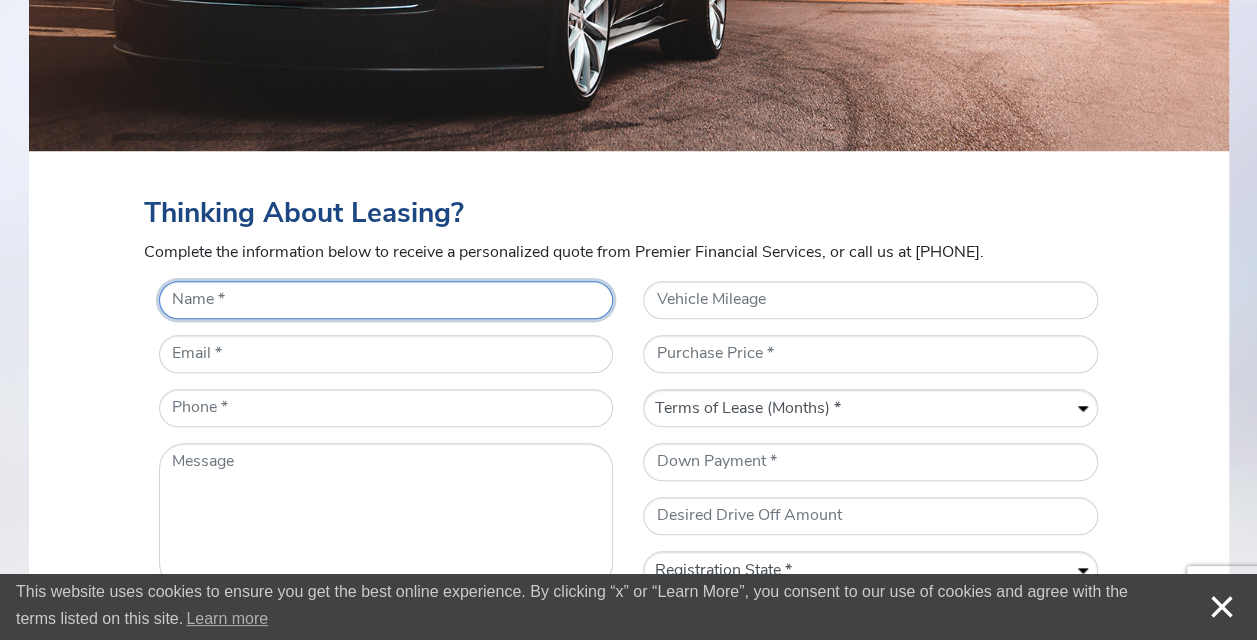 click on "*  Name" at bounding box center (386, 300) 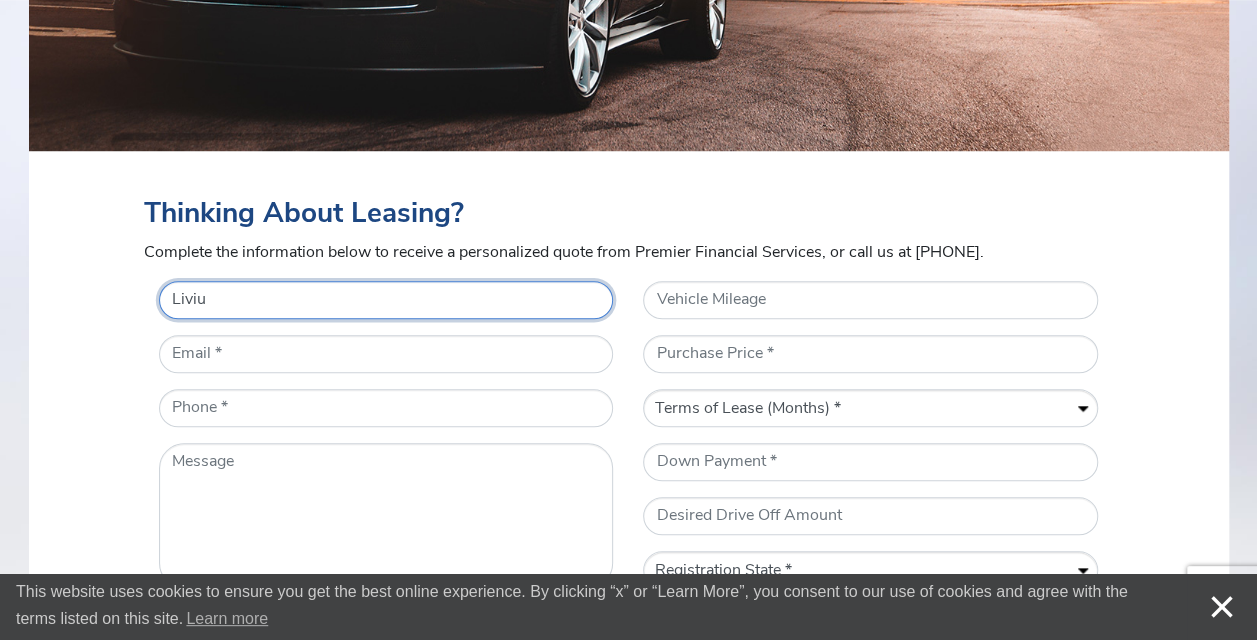 click on "Liviu" at bounding box center [386, 300] 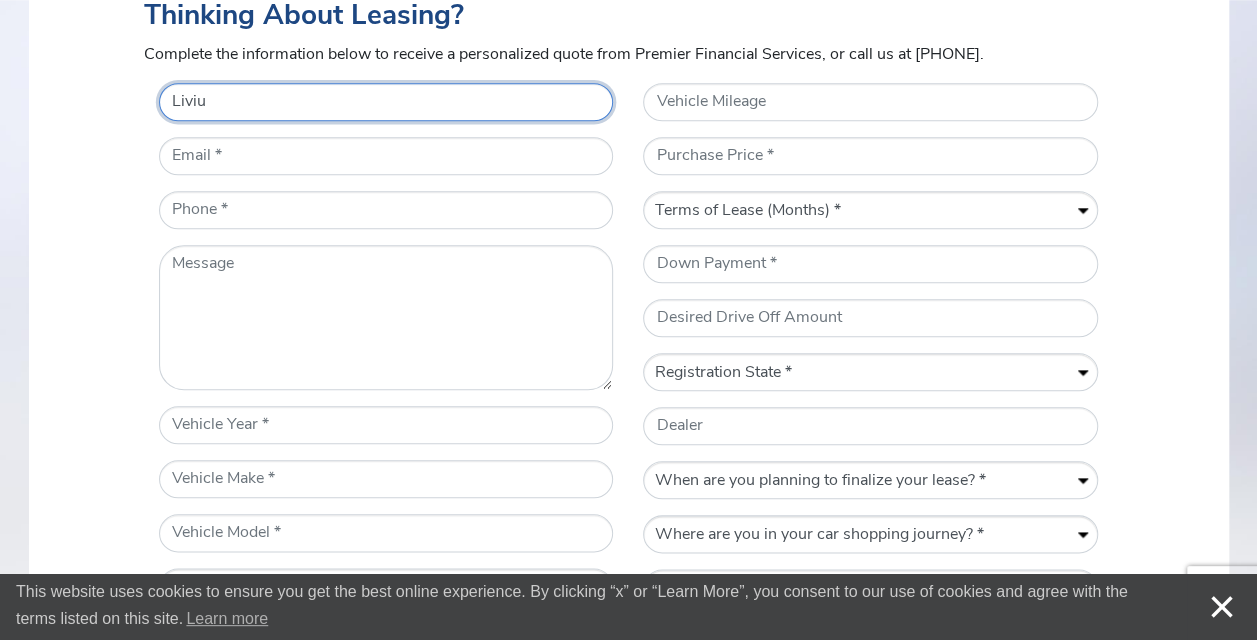 scroll, scrollTop: 900, scrollLeft: 0, axis: vertical 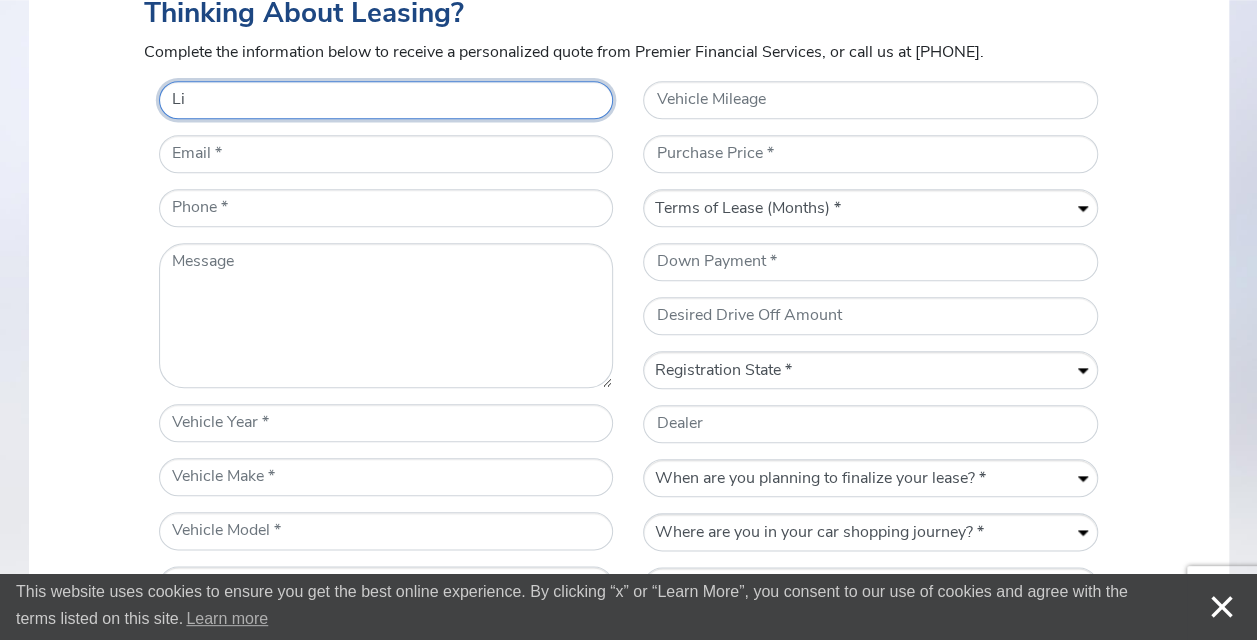 type on "L" 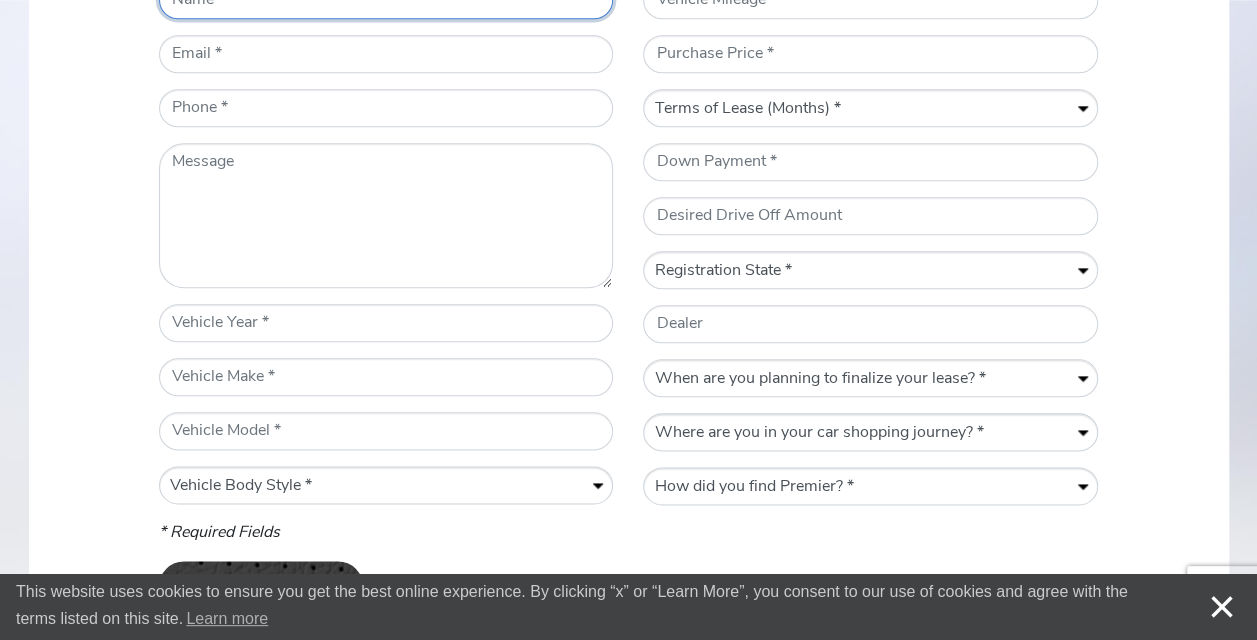 scroll, scrollTop: 900, scrollLeft: 0, axis: vertical 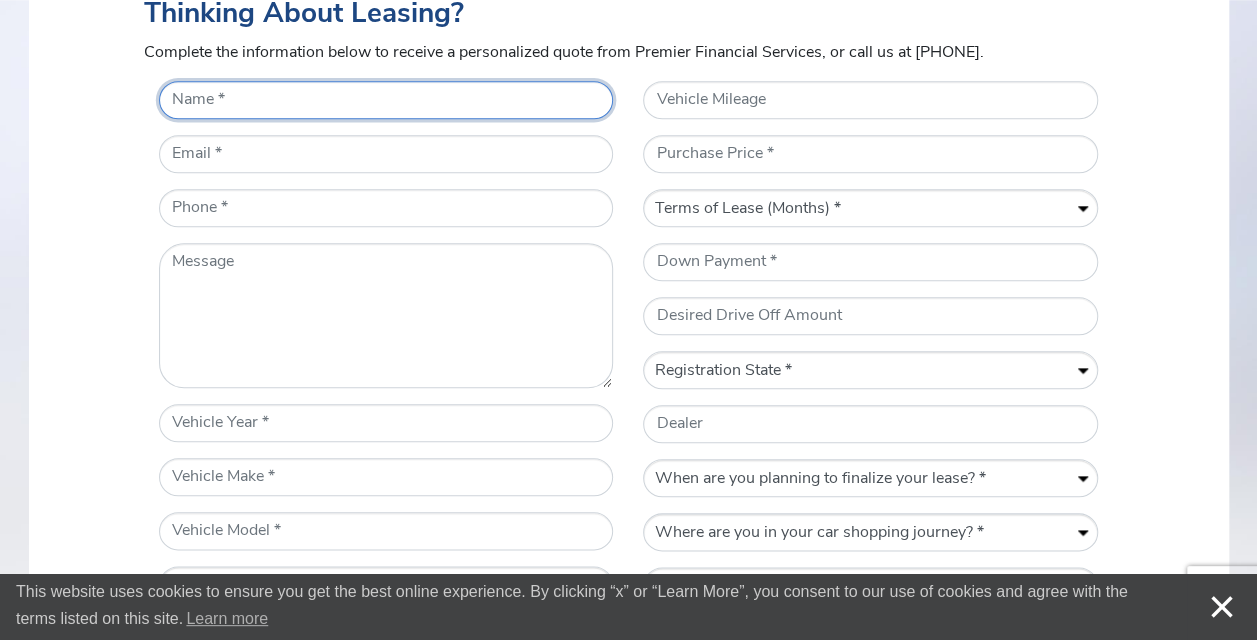click on "*  Name" at bounding box center [386, 100] 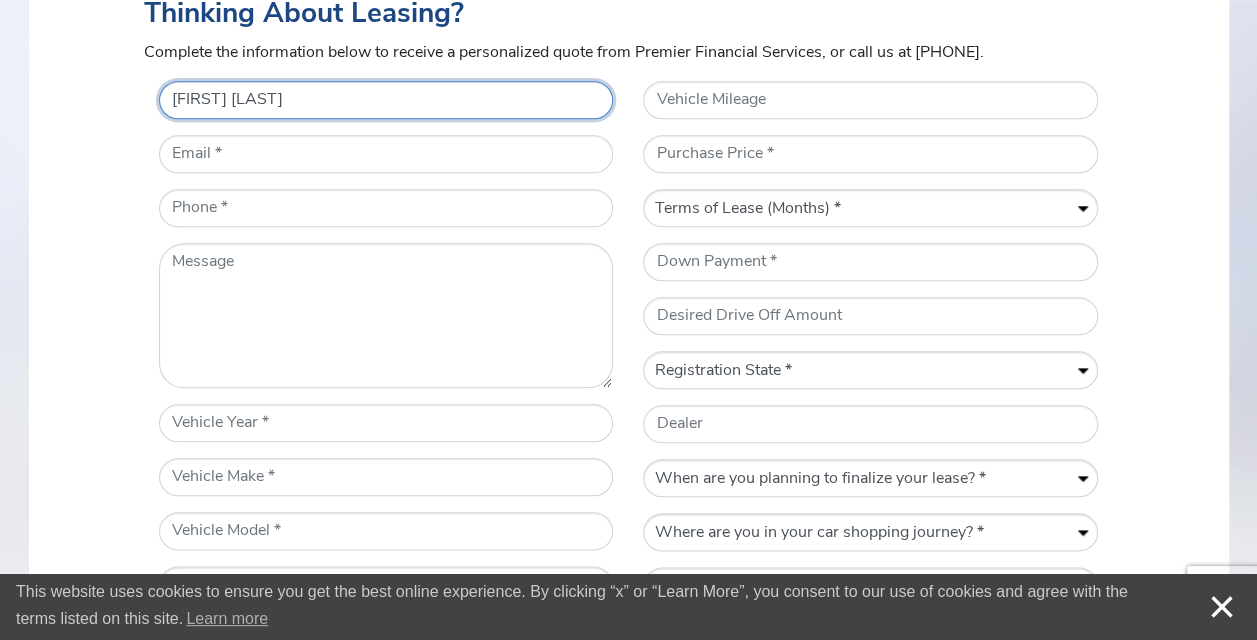 type on "[FIRST] [LAST]" 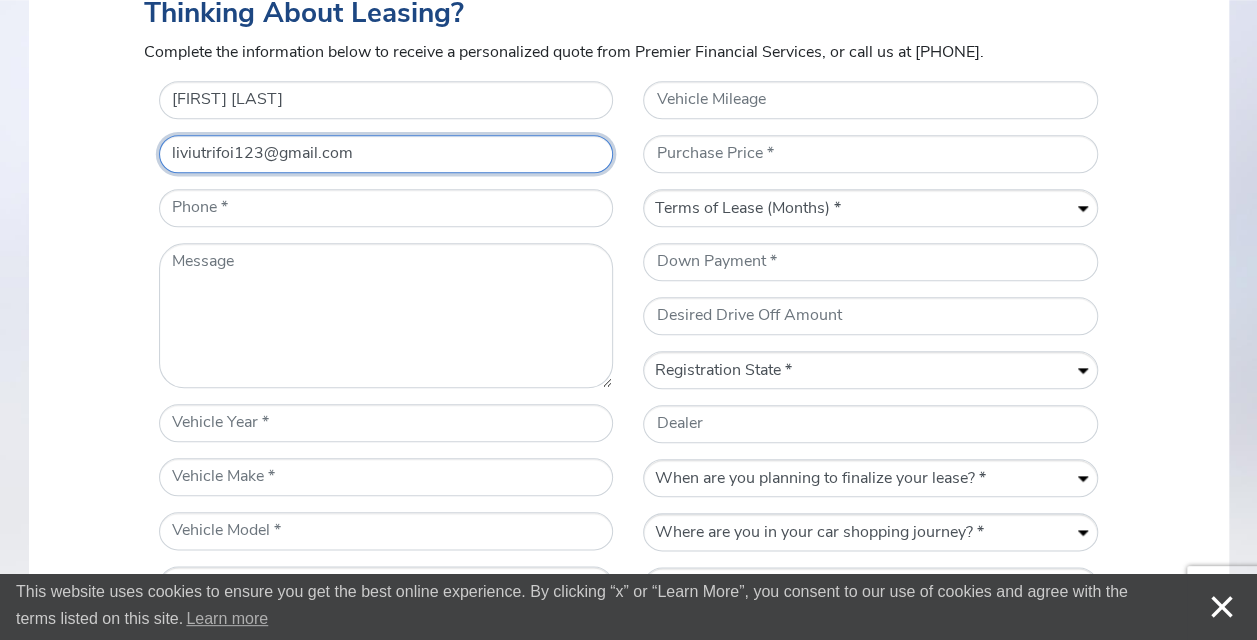 type on "liviutrifoi123@gmail.com" 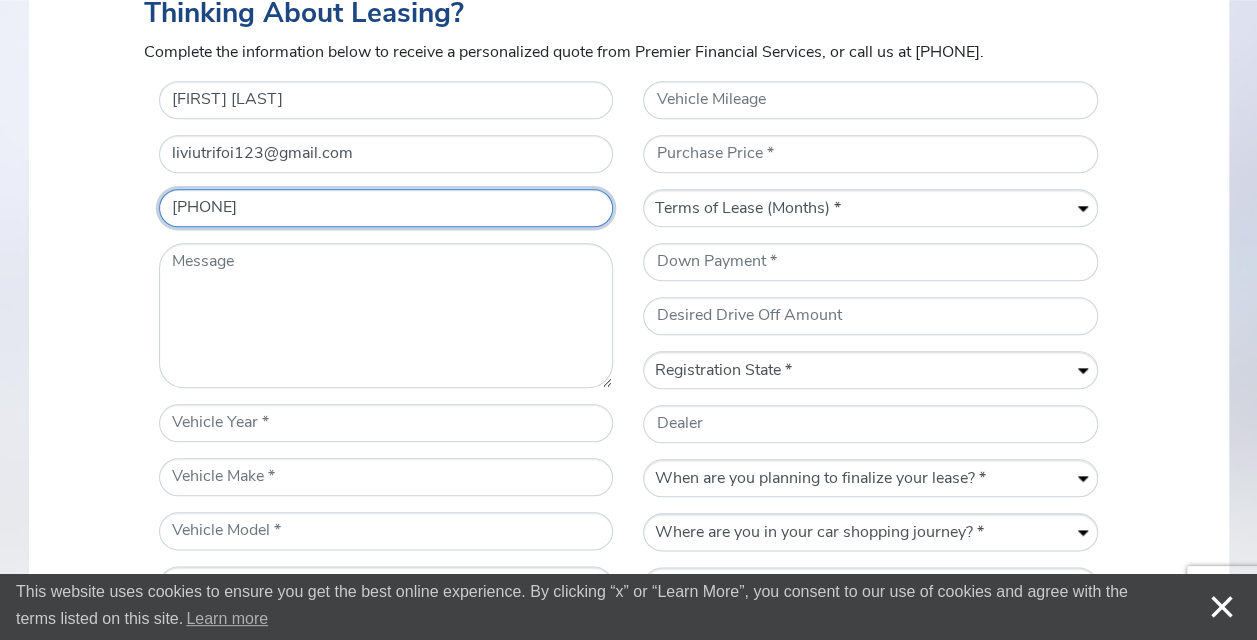 type on "[PHONE]" 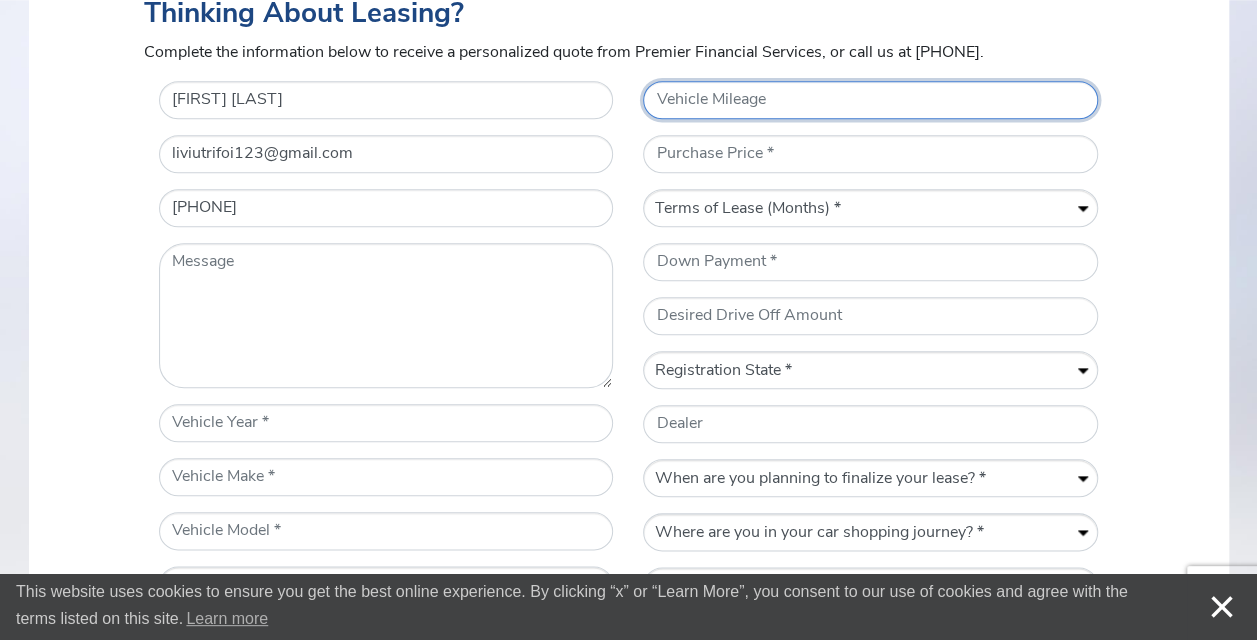 click on "Vehicle Mileage" at bounding box center [870, 100] 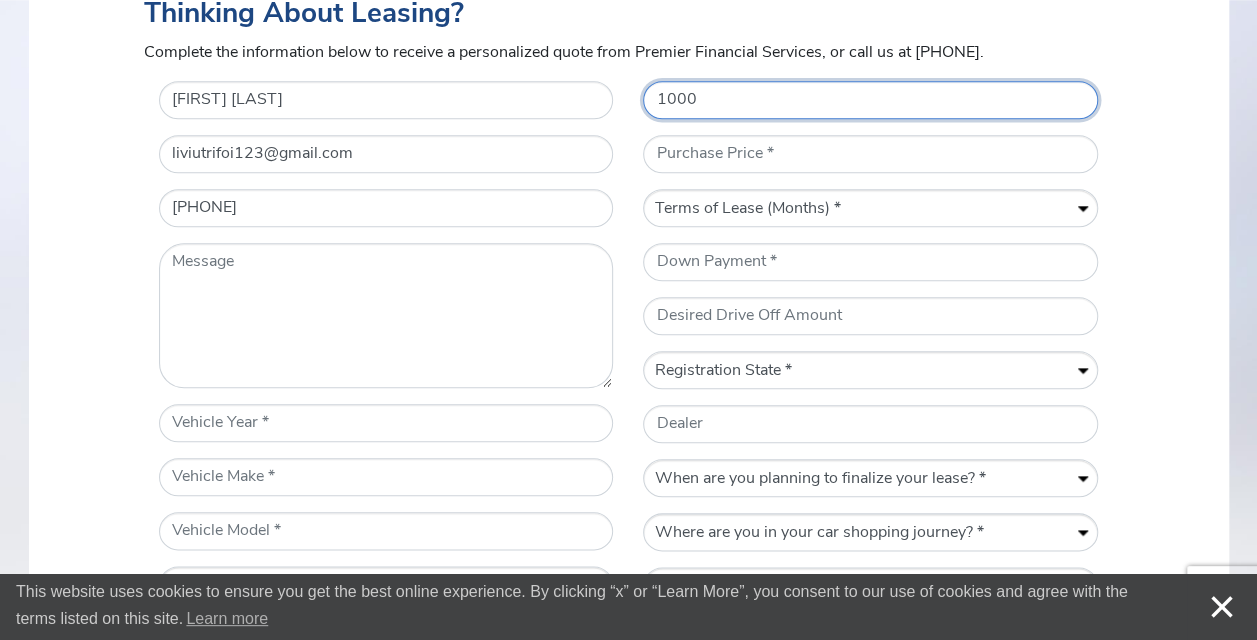 type on "1000" 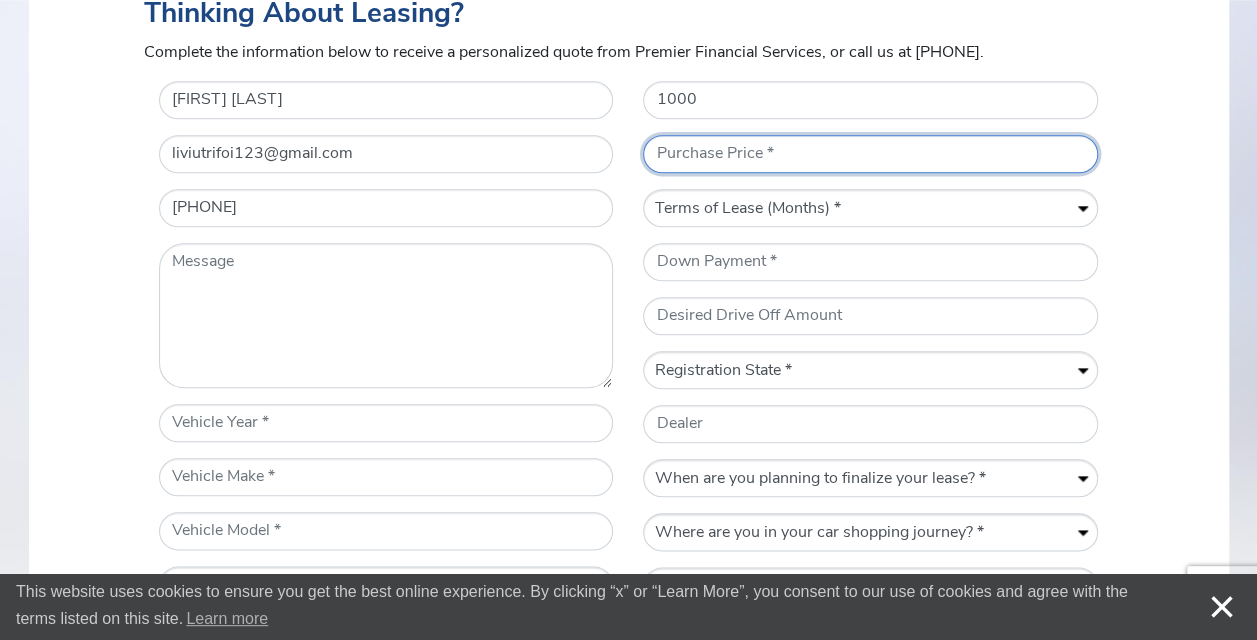 click on "*  Purchase Price" at bounding box center [870, 154] 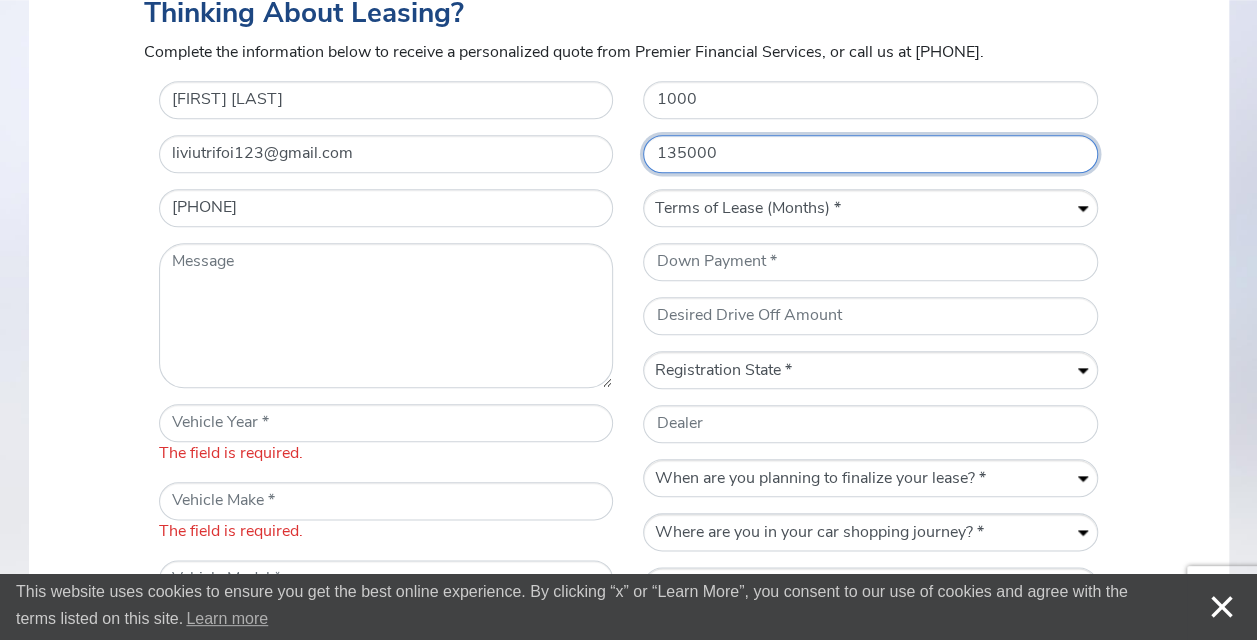 type on "135000" 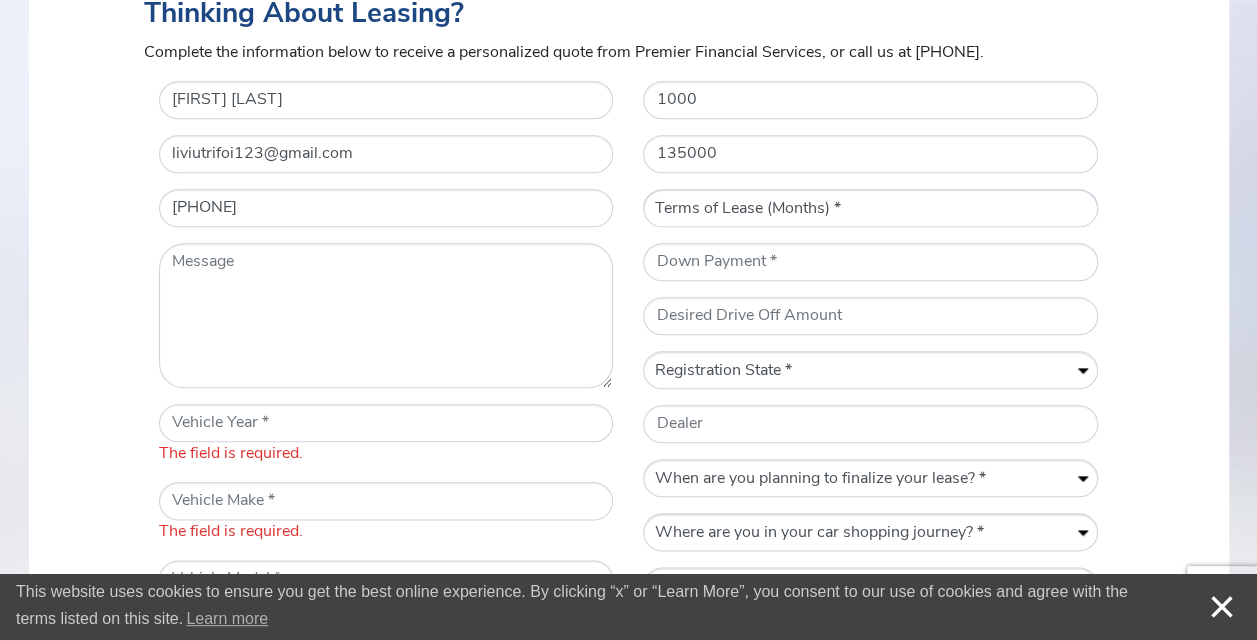 click on "Terms of Lease (Months) * 12 24 36 48 60" at bounding box center [870, 209] 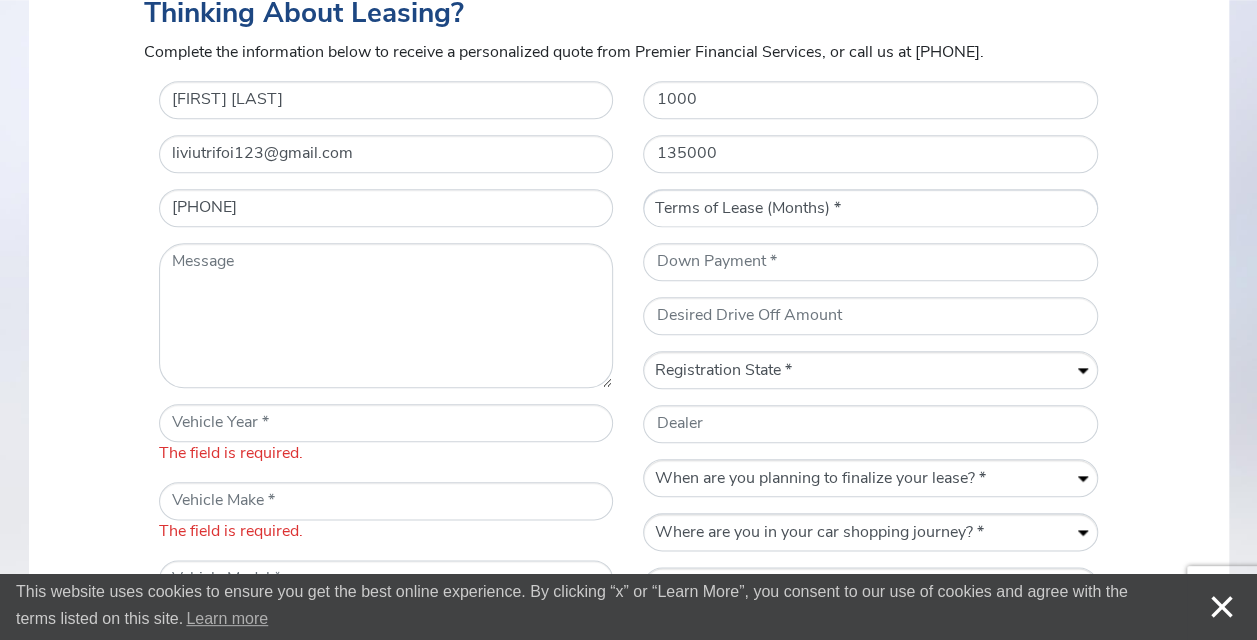 select on "60" 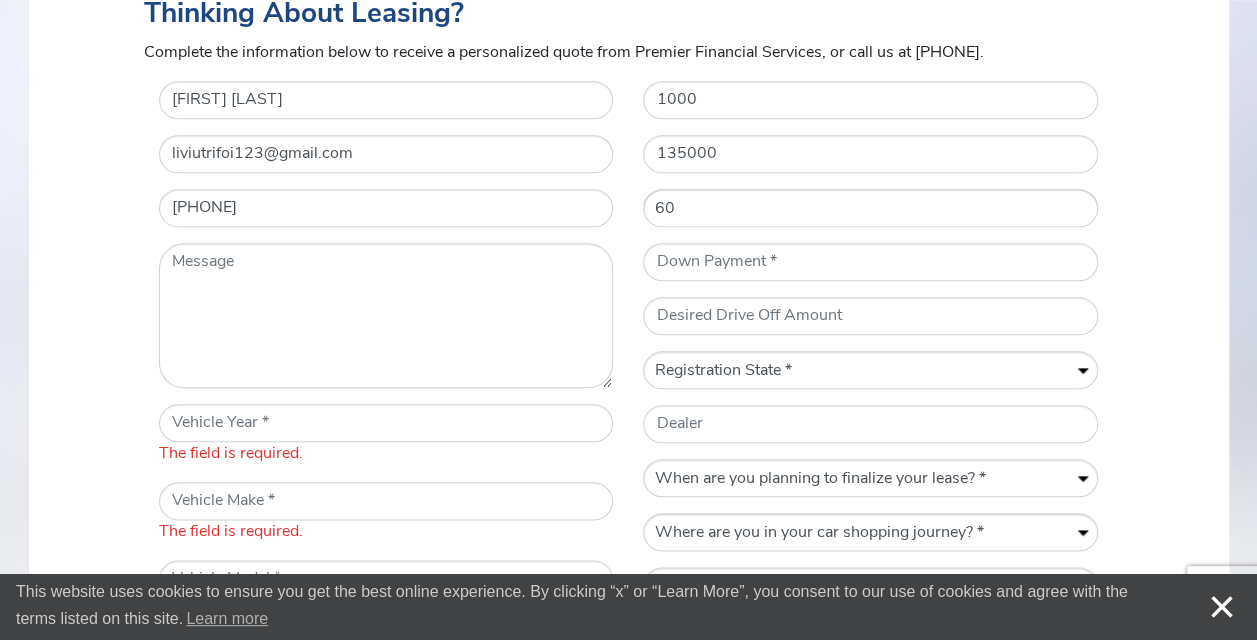 click on "Terms of Lease (Months) * 12 24 36 48 60" at bounding box center (870, 209) 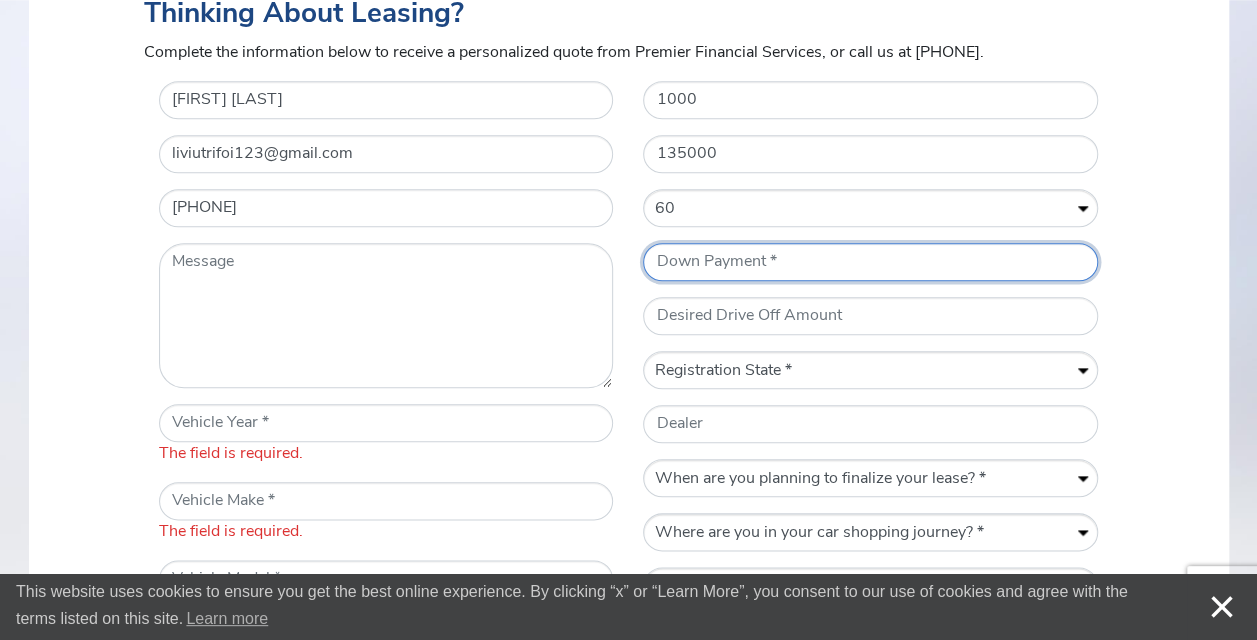 click on "* Down Payment" at bounding box center [870, 262] 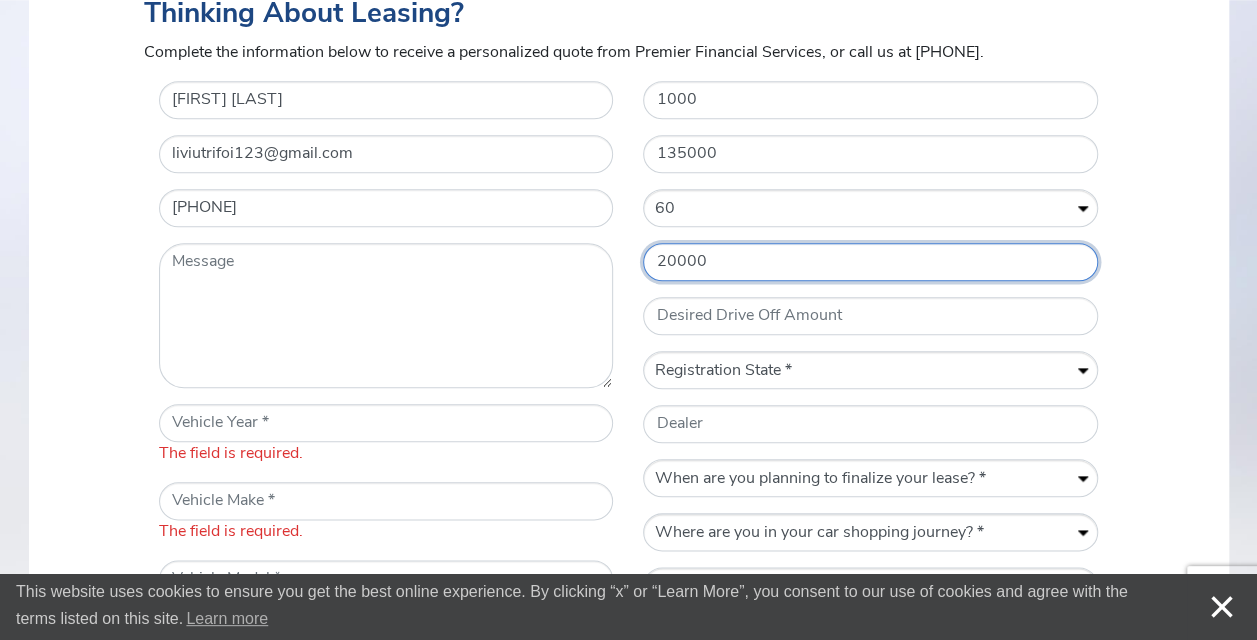 type on "20000" 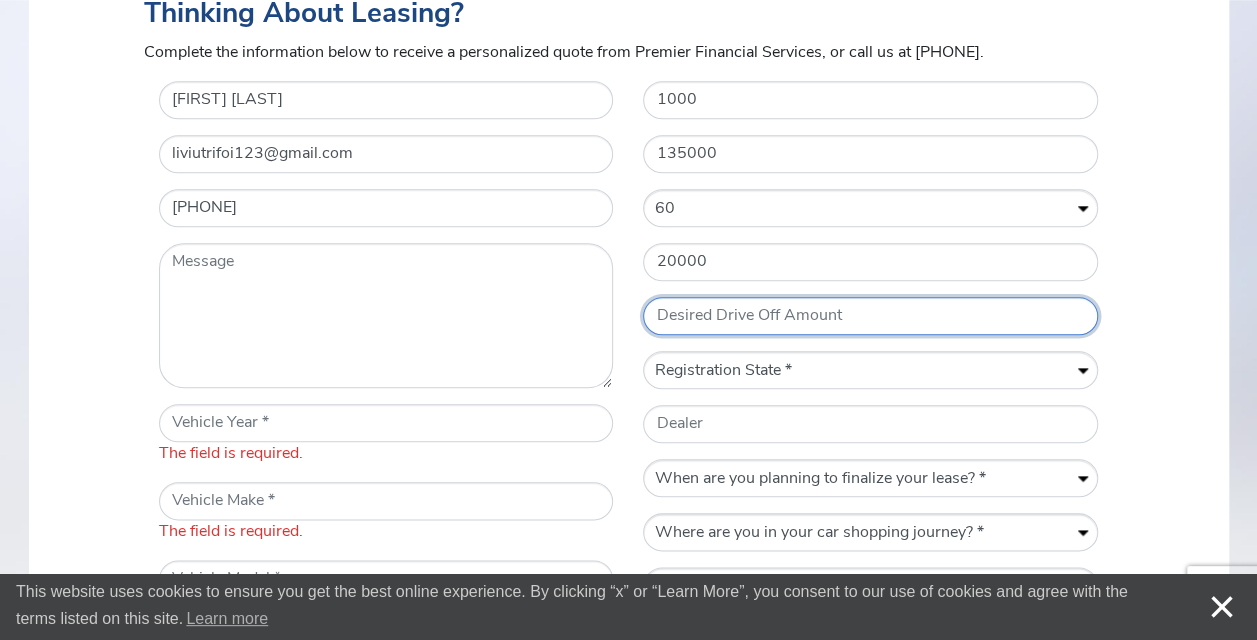 click on "Desired Drive Off Amount" at bounding box center (870, 316) 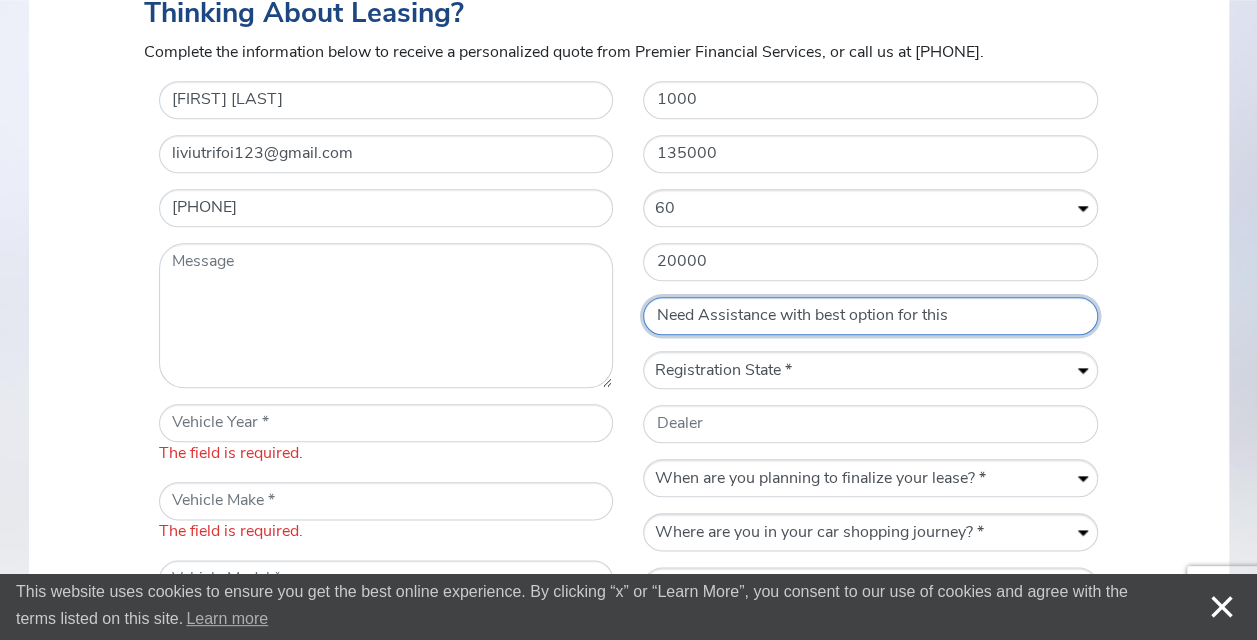 type on "Need Assistance with best option for this" 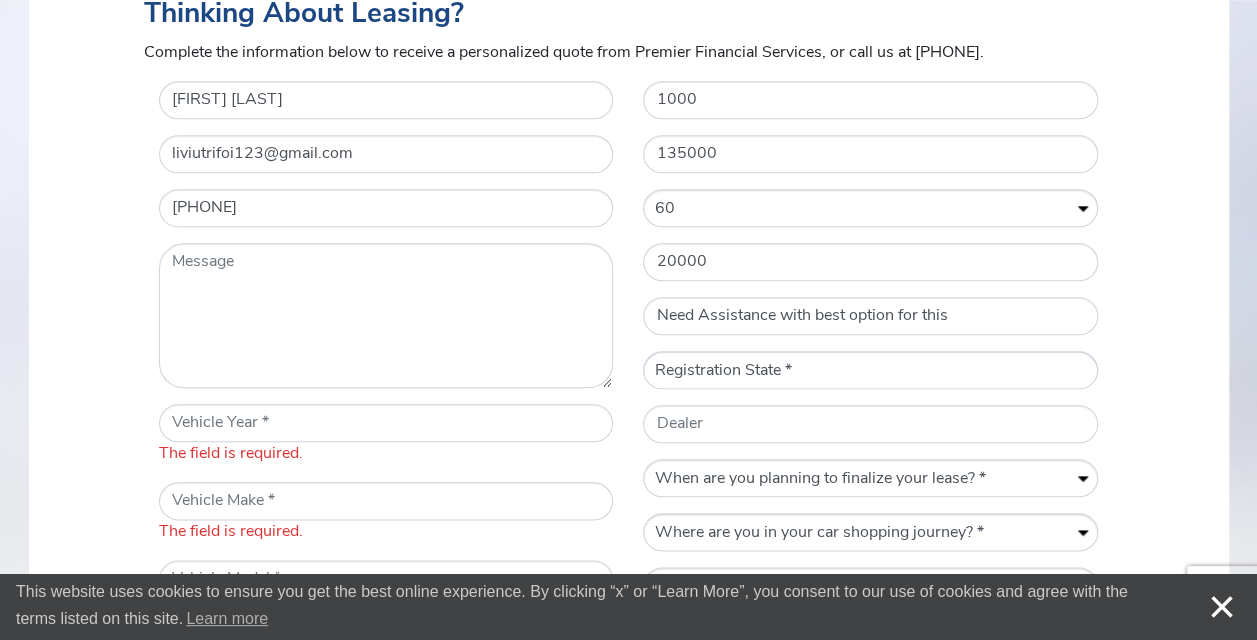 click on "Registration State * AL AK AZ AR CA CO CT DC DE FL GA HI ID IL IN IA KS KY LA ME MD MA MI MN MS MO MT NE NV NH NJ NM NY NC ND OH OK OR PA RI SC SD TN TX UT VT VA WA WV WY" at bounding box center [870, 371] 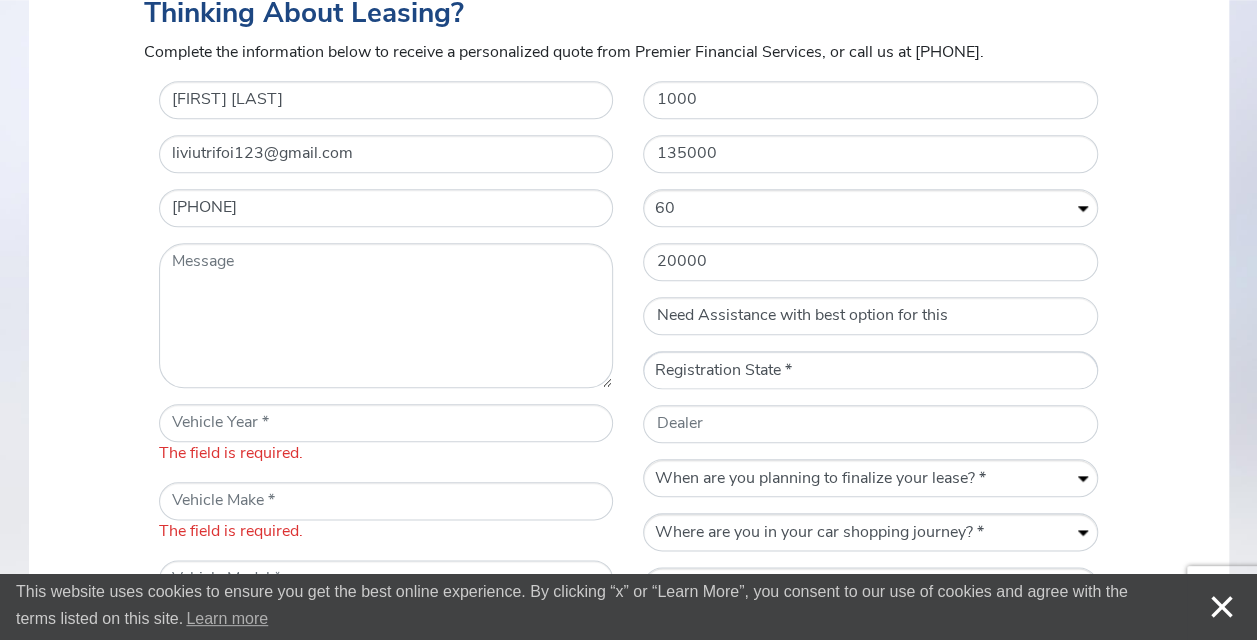 select on "[STATE]" 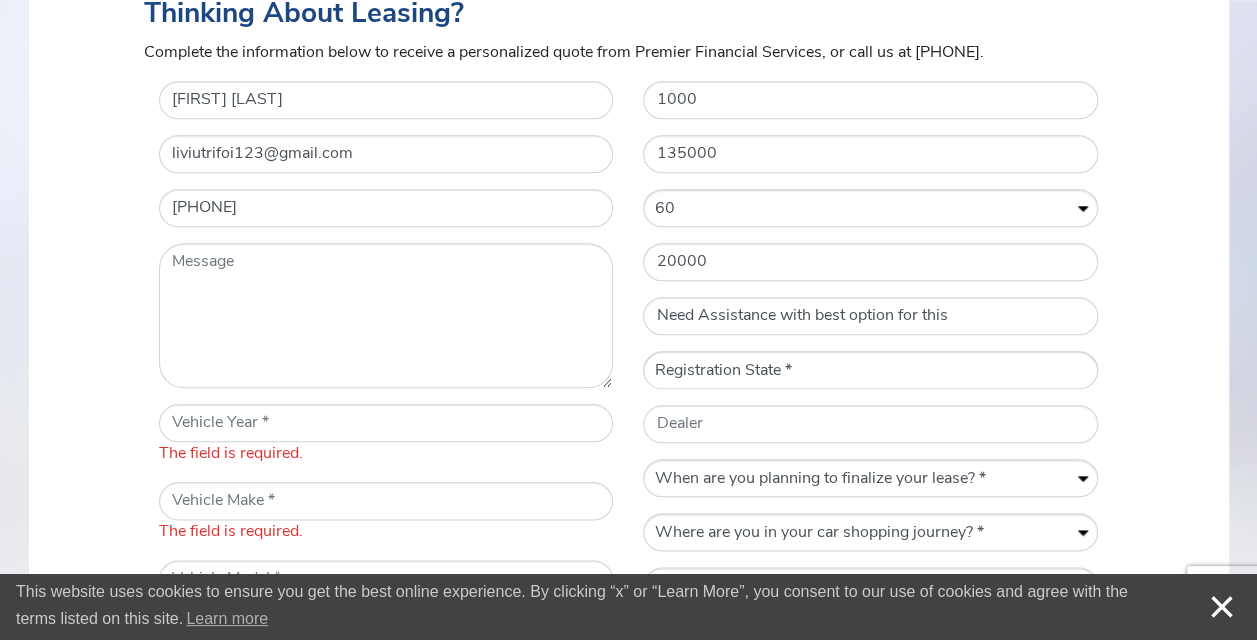 click on "Registration State * AL AK AZ AR CA CO CT DC DE FL GA HI ID IL IN IA KS KY LA ME MD MA MI MN MS MO MT NE NV NH NJ NM NY NC ND OH OK OR PA RI SC SD TN TX UT VT VA WA WV WY" at bounding box center [870, 371] 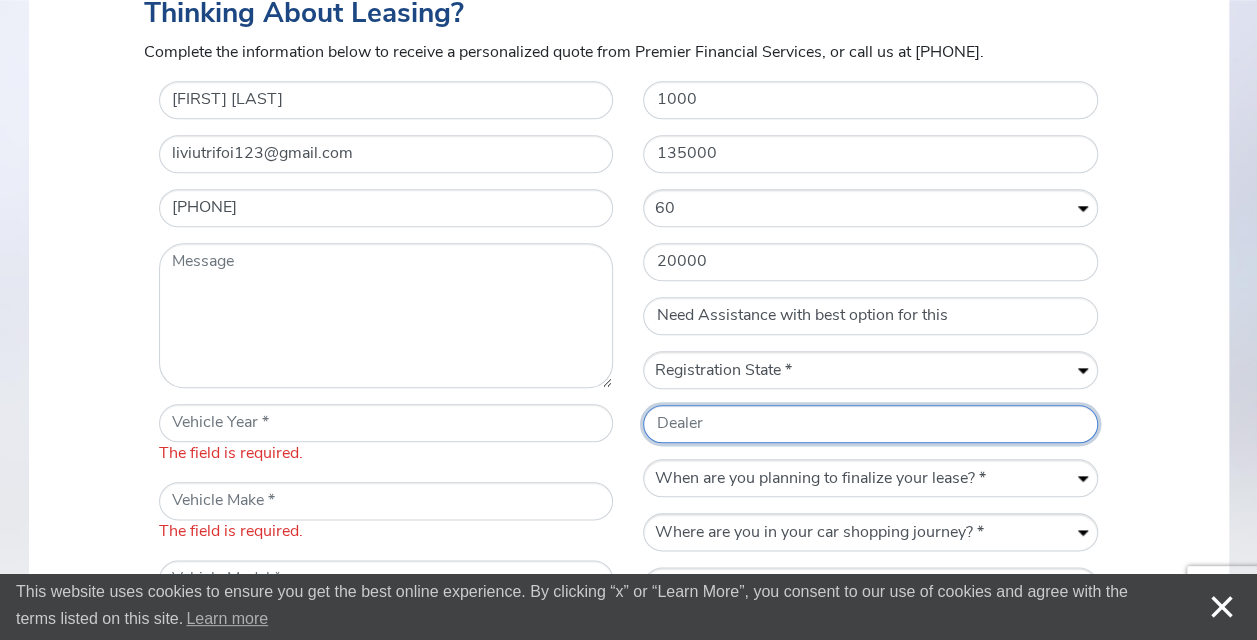 click on "Dealer" at bounding box center (870, 424) 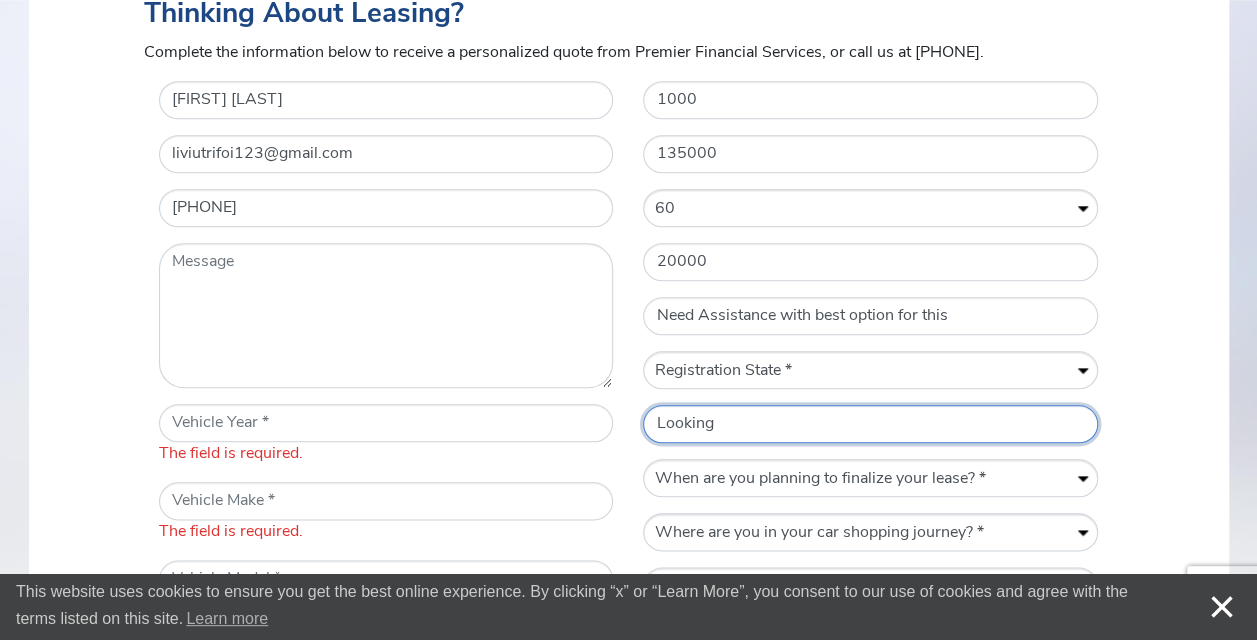 scroll, scrollTop: 1000, scrollLeft: 0, axis: vertical 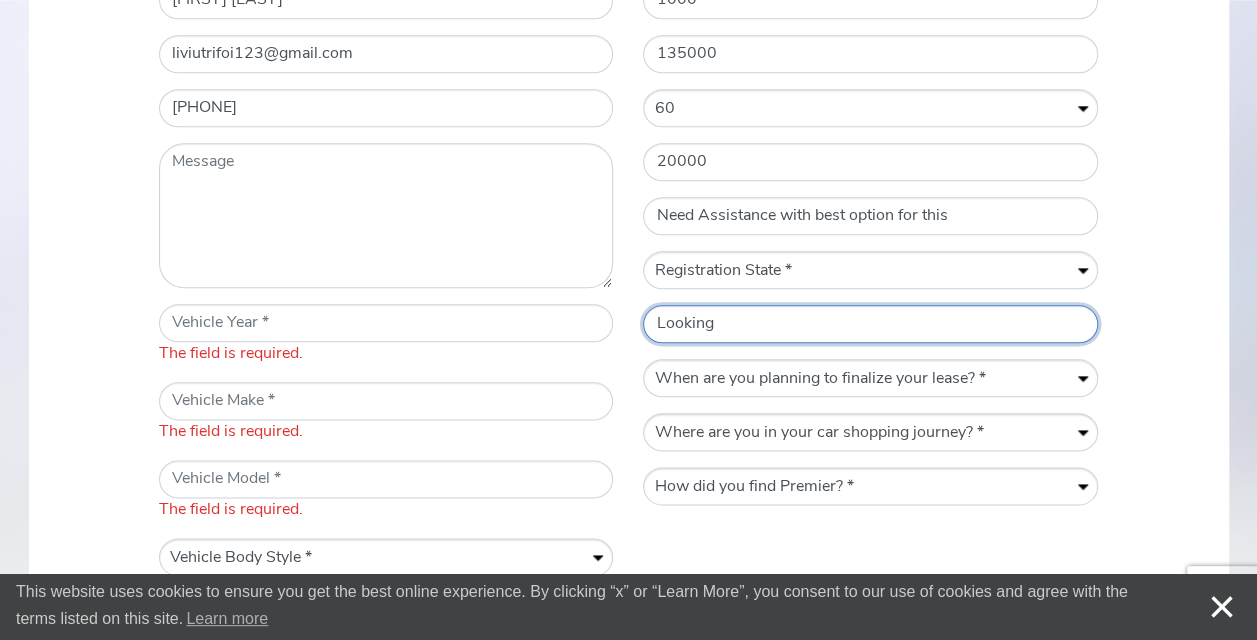 type on "Looking" 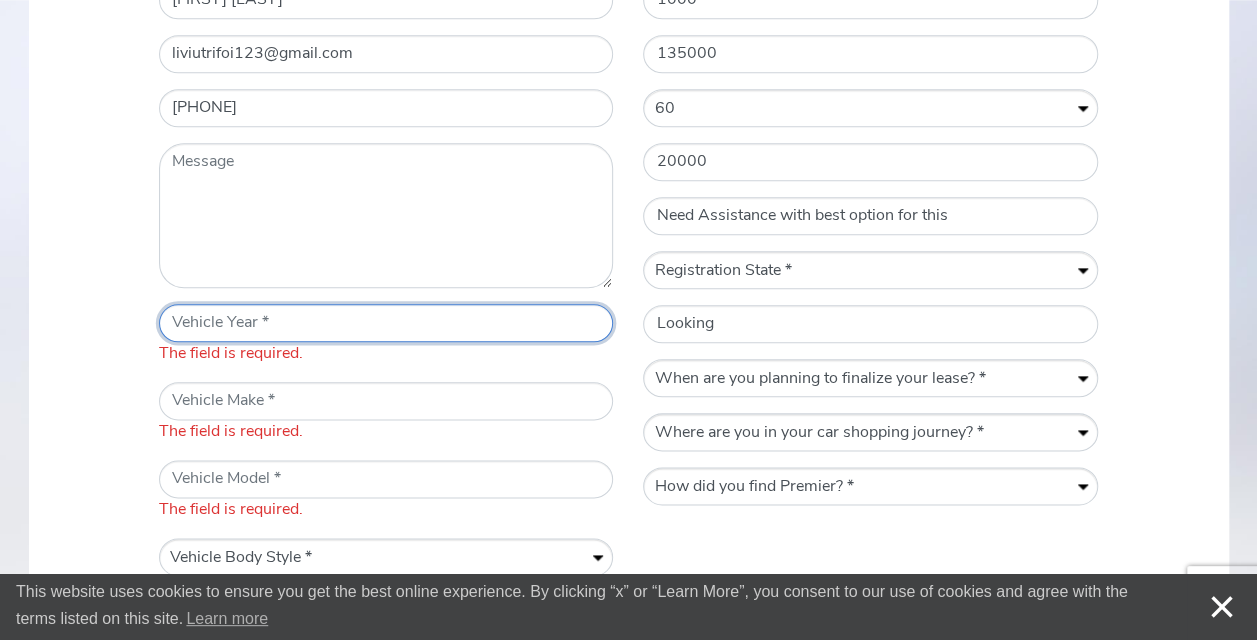 click on "*  Vehicle Year" at bounding box center [386, 323] 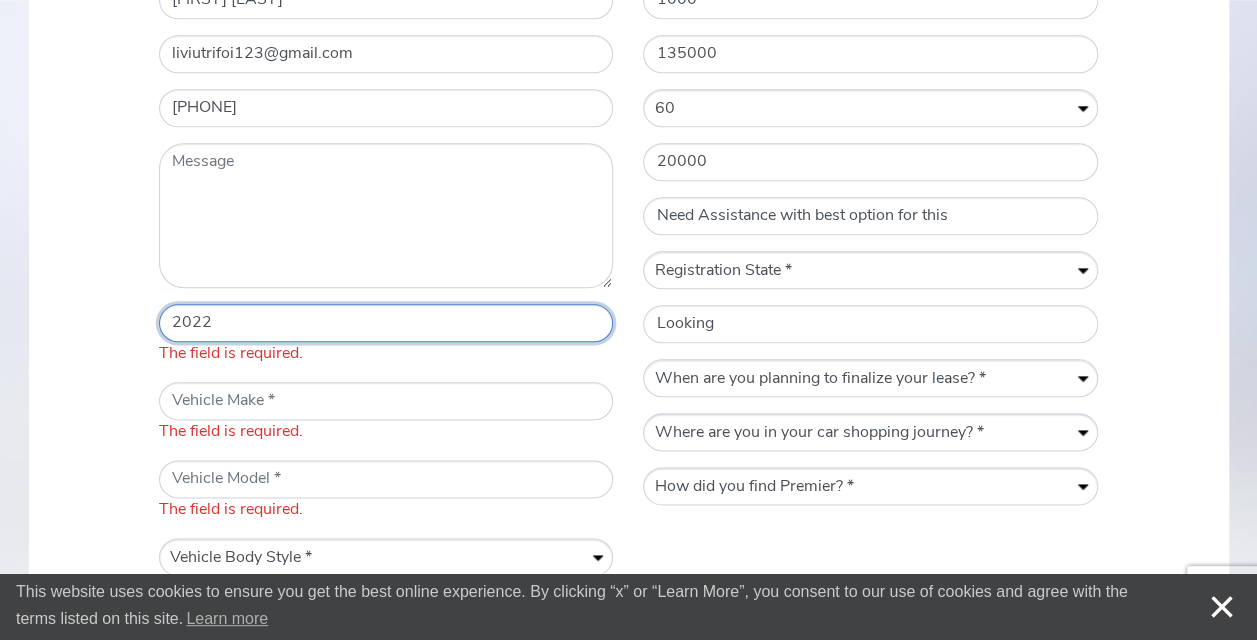 type on "2022" 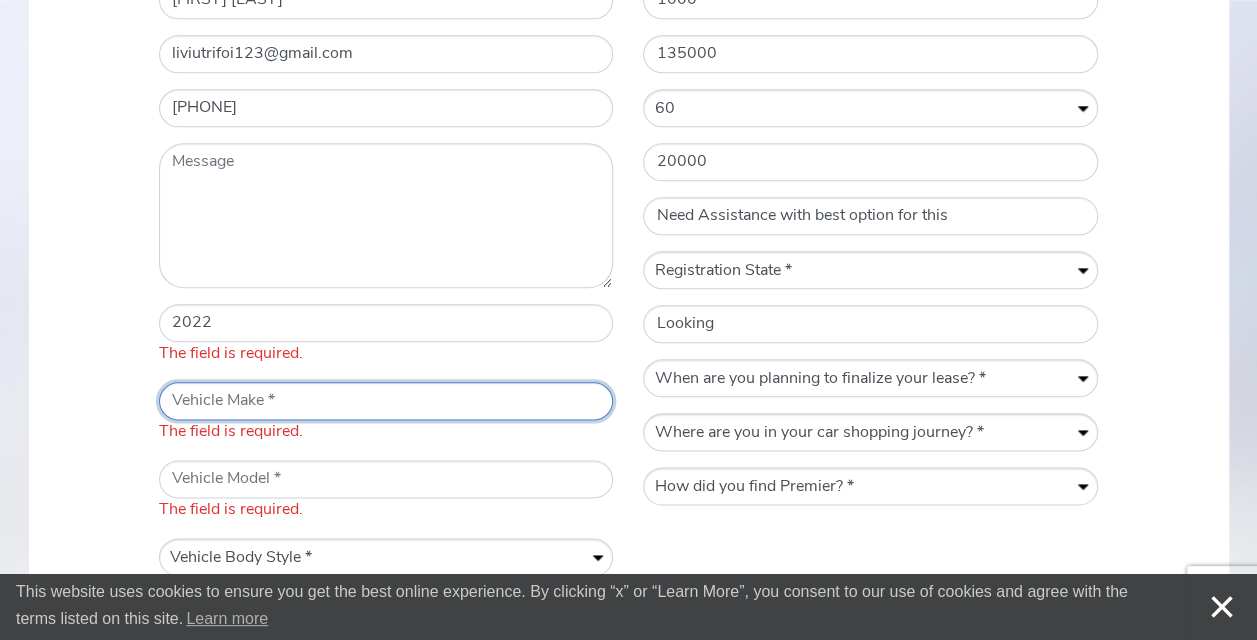 click on "The field is required." at bounding box center [386, 413] 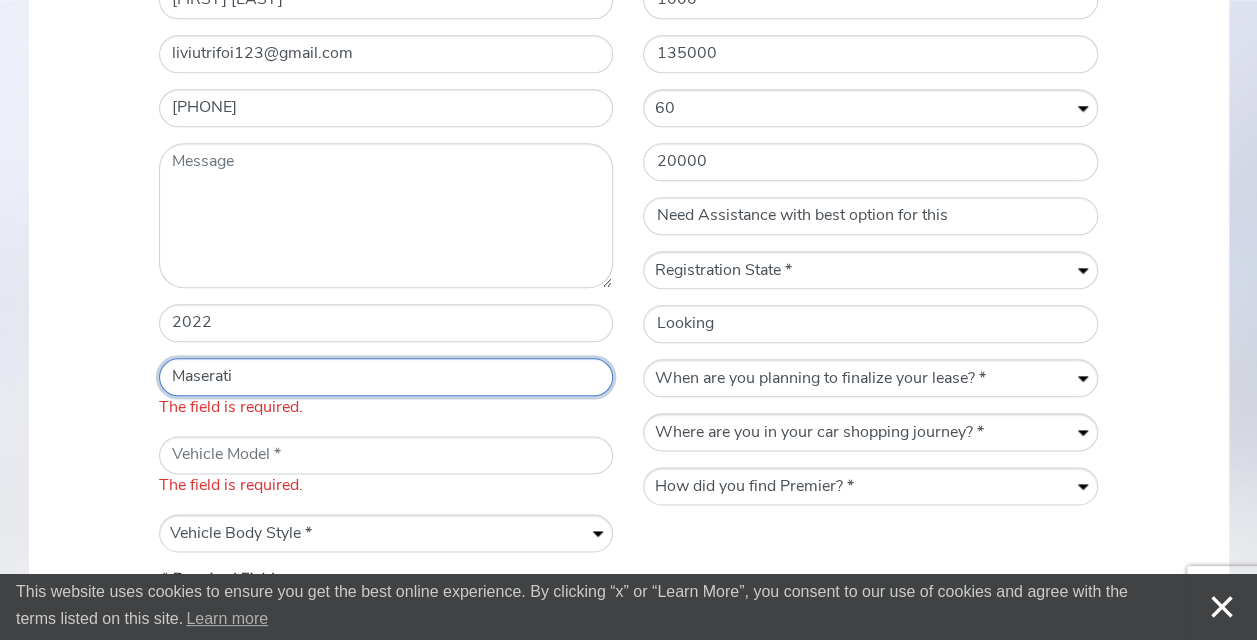 type on "Maserati" 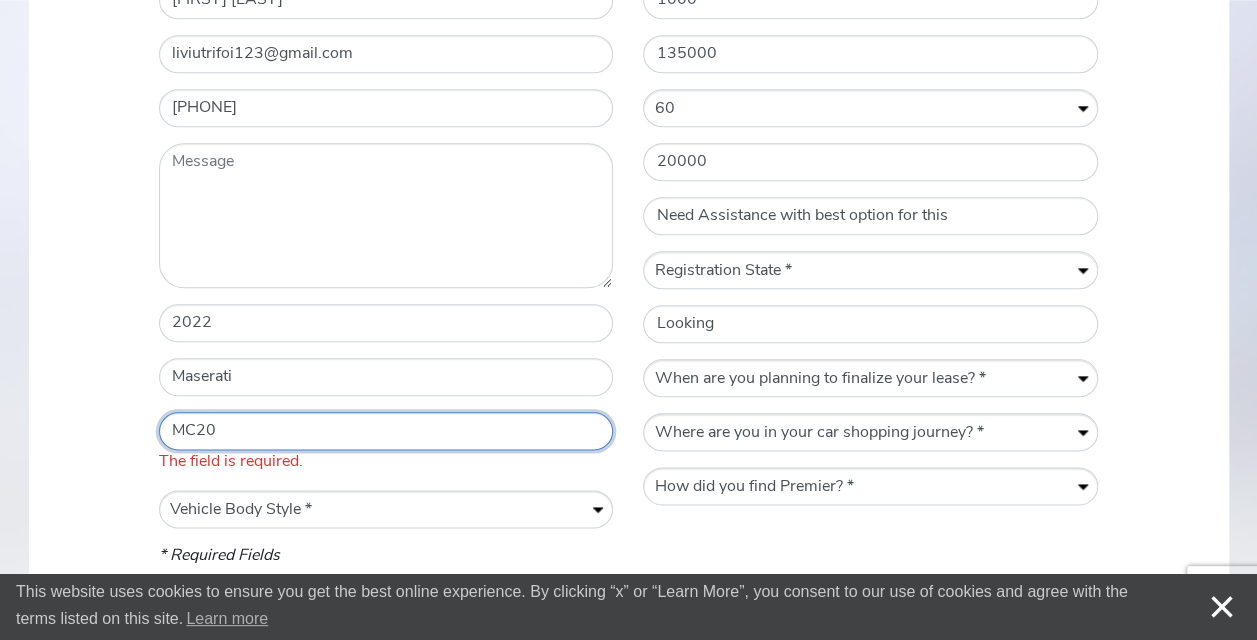 type on "MC20" 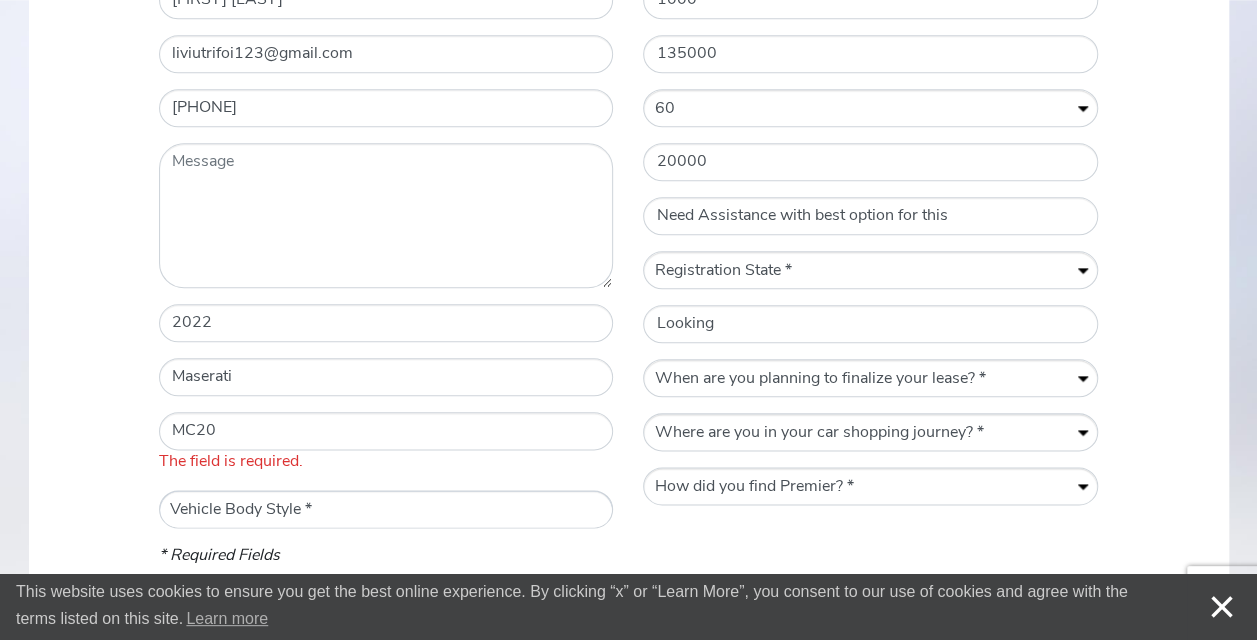 click on "* Name [FIRST] [LAST]
*  Email [EMAIL]
*  Telephone Number [PHONE]
Message
*  Vehicle Year 2022
*  Vehicle Make Maserati
*  Vehicle Model MC20 The field is required.
*  Vehicle Body Style
Vehicle Body Style * Convertible Coupe Sedan SUV" at bounding box center (386, 262) 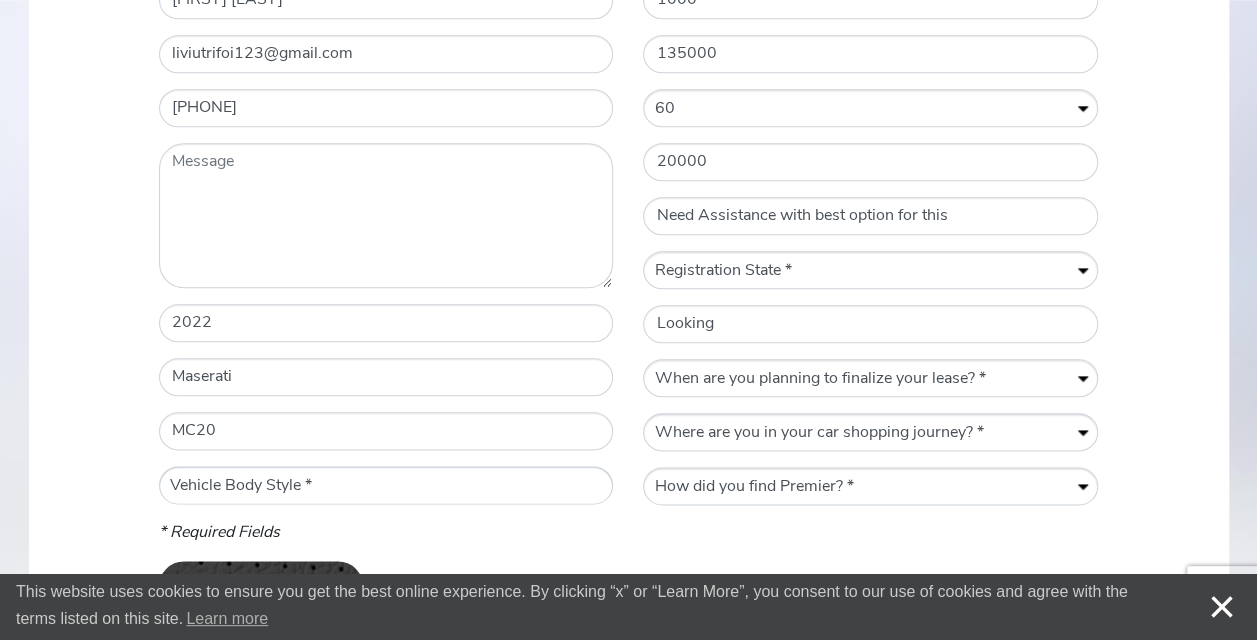 select on "Coupe" 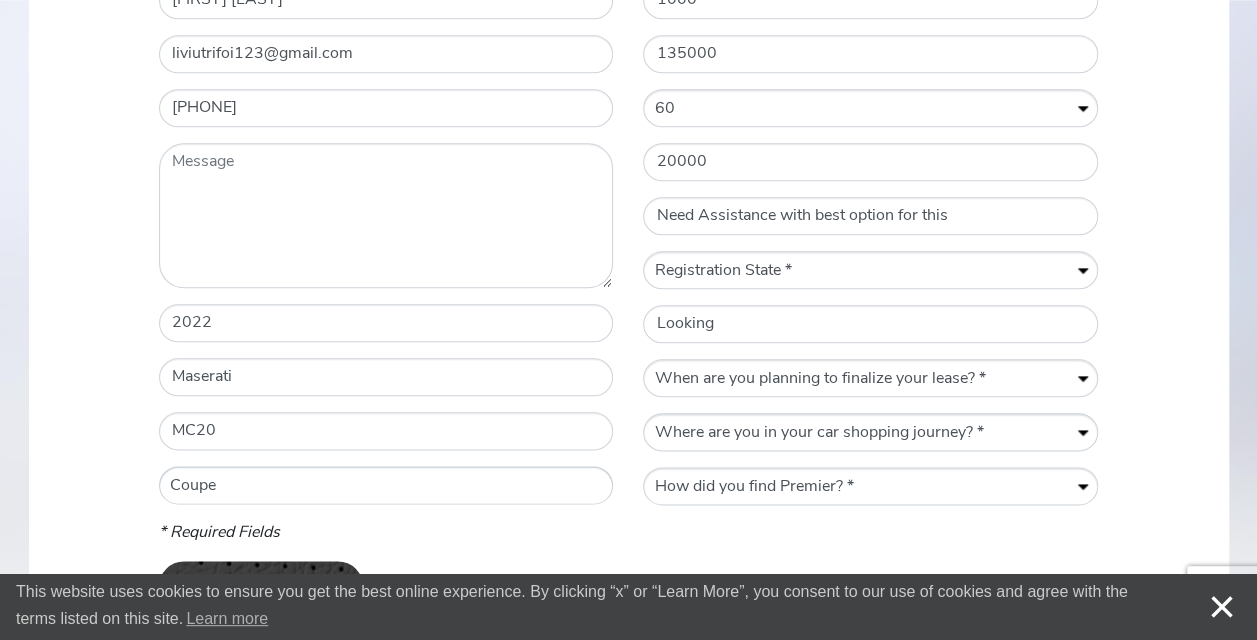 click on "Vehicle Body Style * Convertible Coupe Sedan SUV" at bounding box center (386, 486) 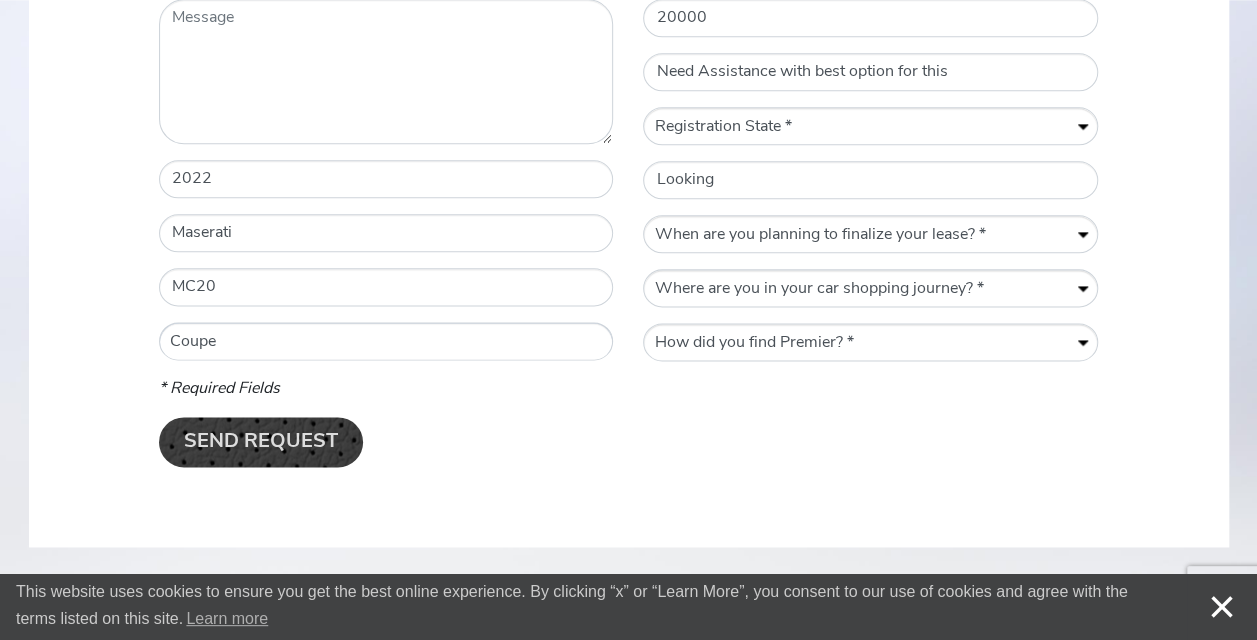 scroll, scrollTop: 1100, scrollLeft: 0, axis: vertical 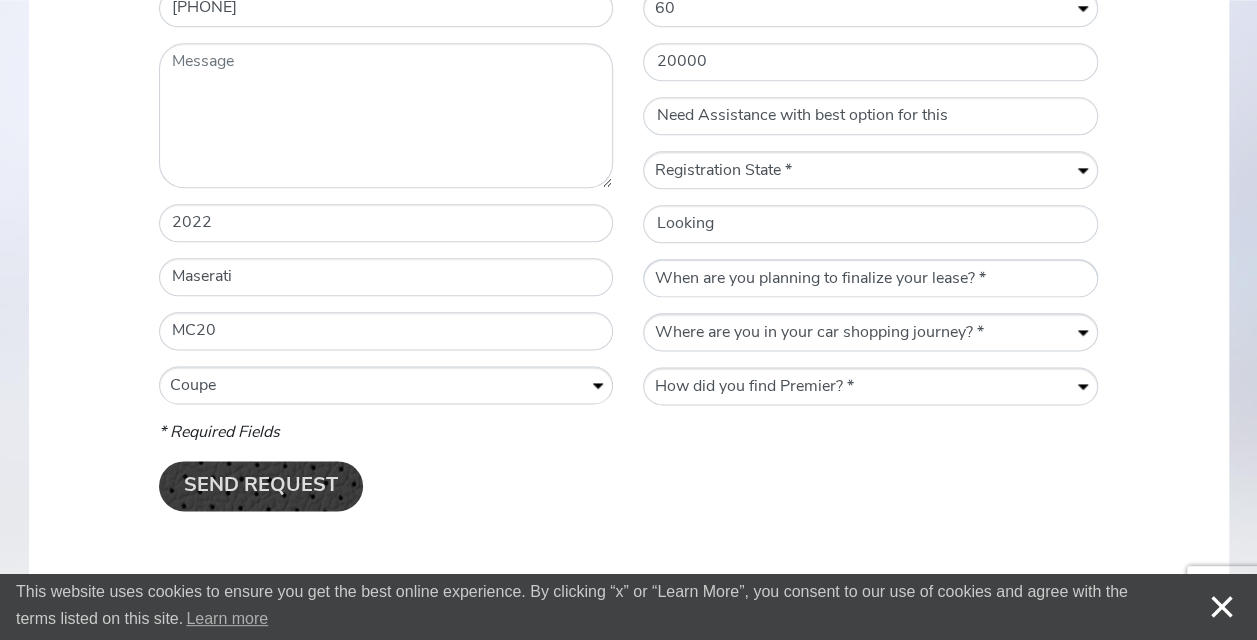 click on "When are you planning to finalize your lease? * Within a week Within a month Within three months Within six months Within a year" at bounding box center (870, 279) 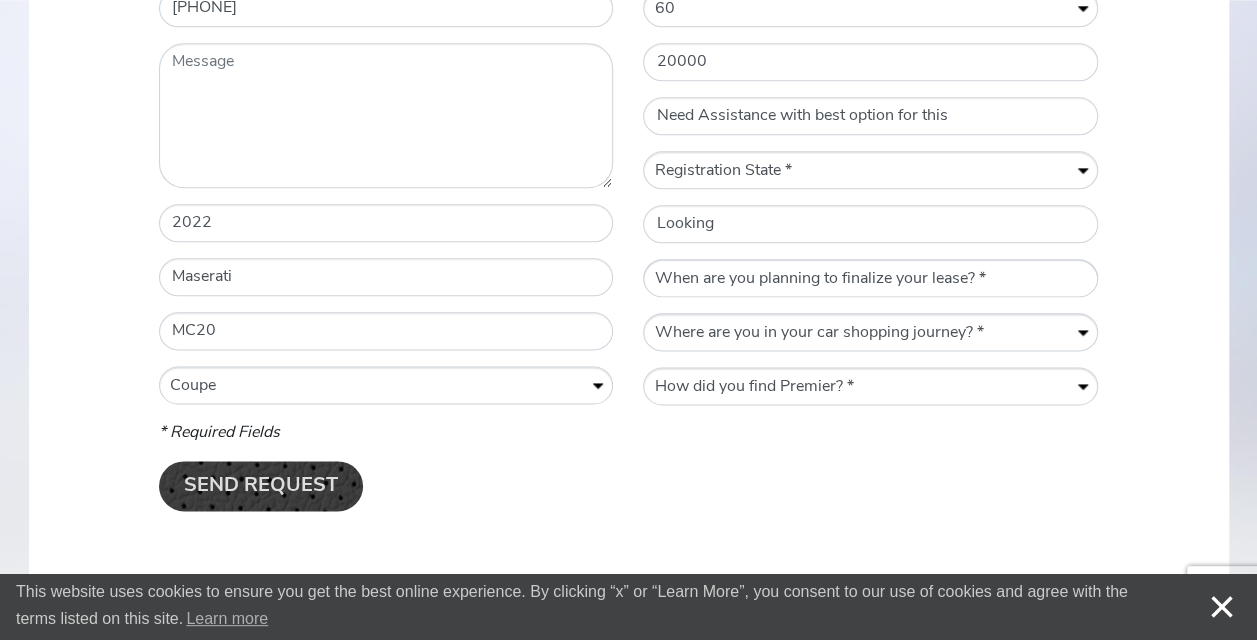 select on "Within a year" 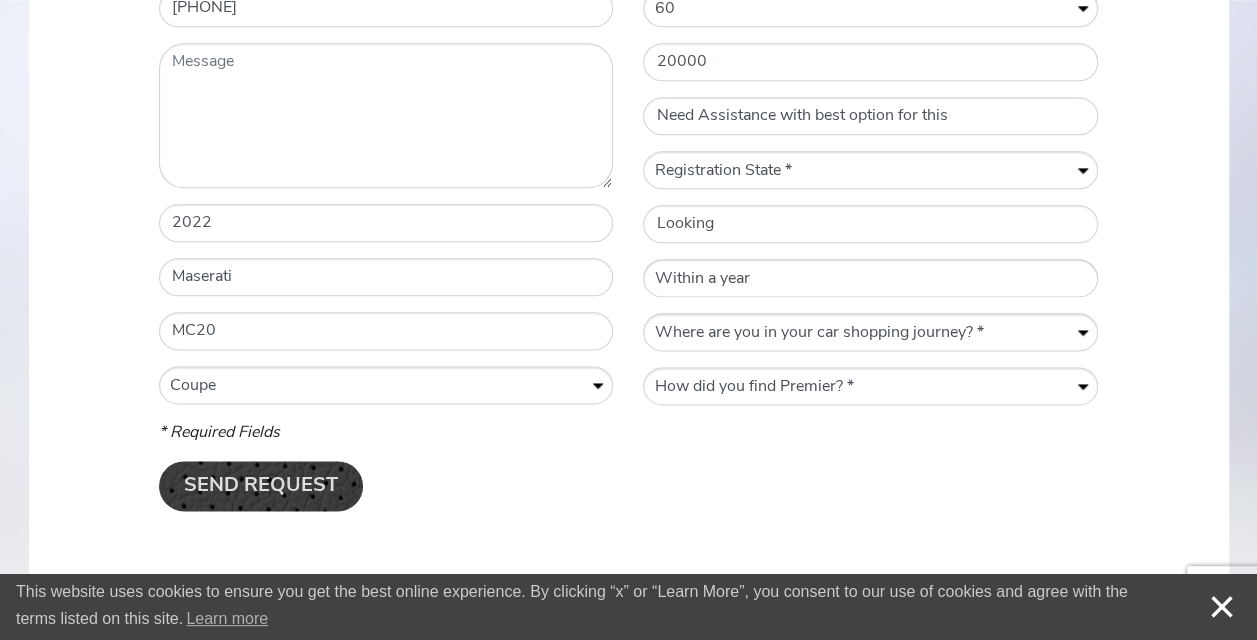 click on "When are you planning to finalize your lease? * Within a week Within a month Within three months Within six months Within a year" at bounding box center (870, 279) 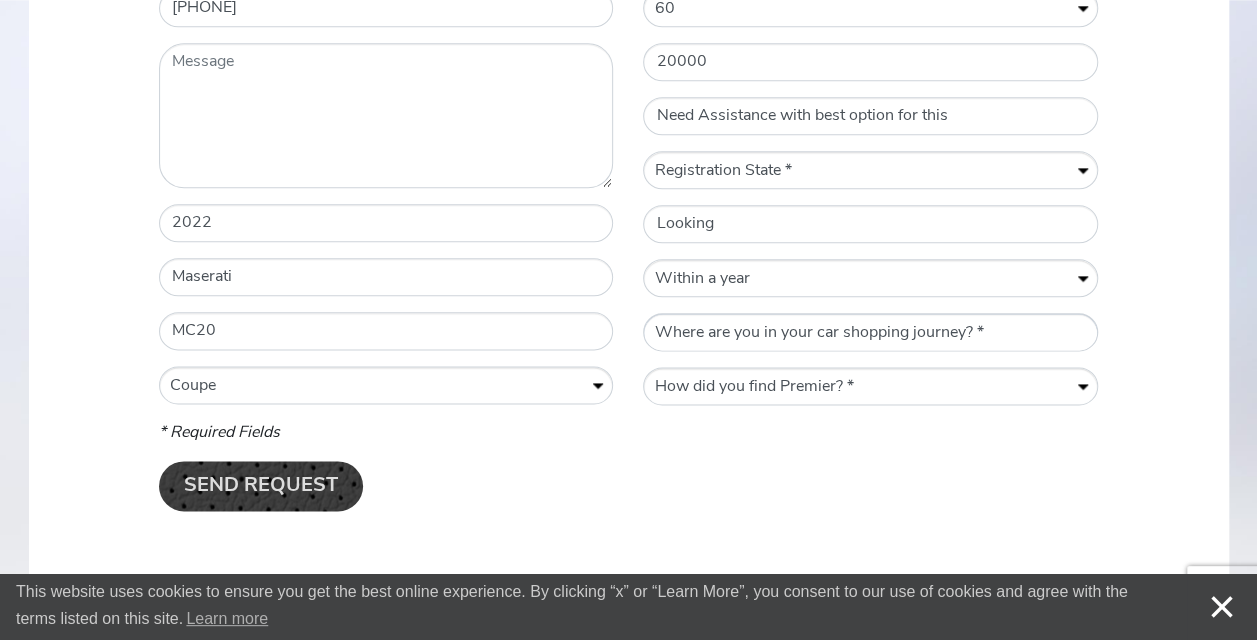 click on "Where are you in your car shopping journey? * Gathering information Actively shopping for a vehicle Ready to lease" at bounding box center [870, 333] 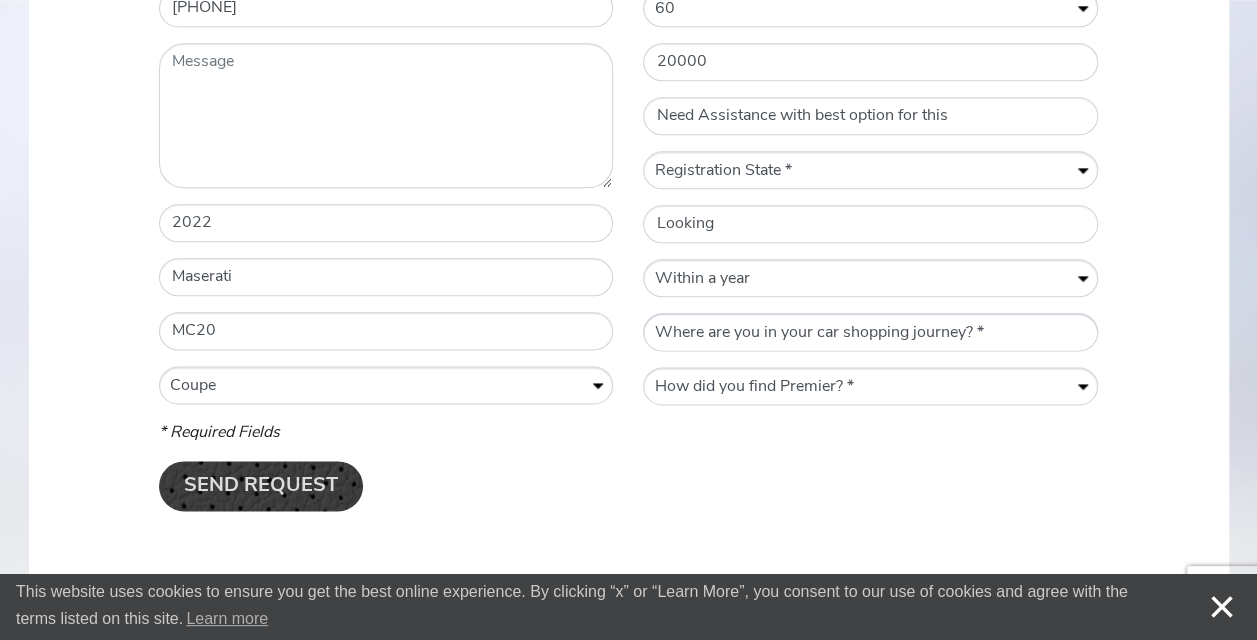 select on "Gathering information" 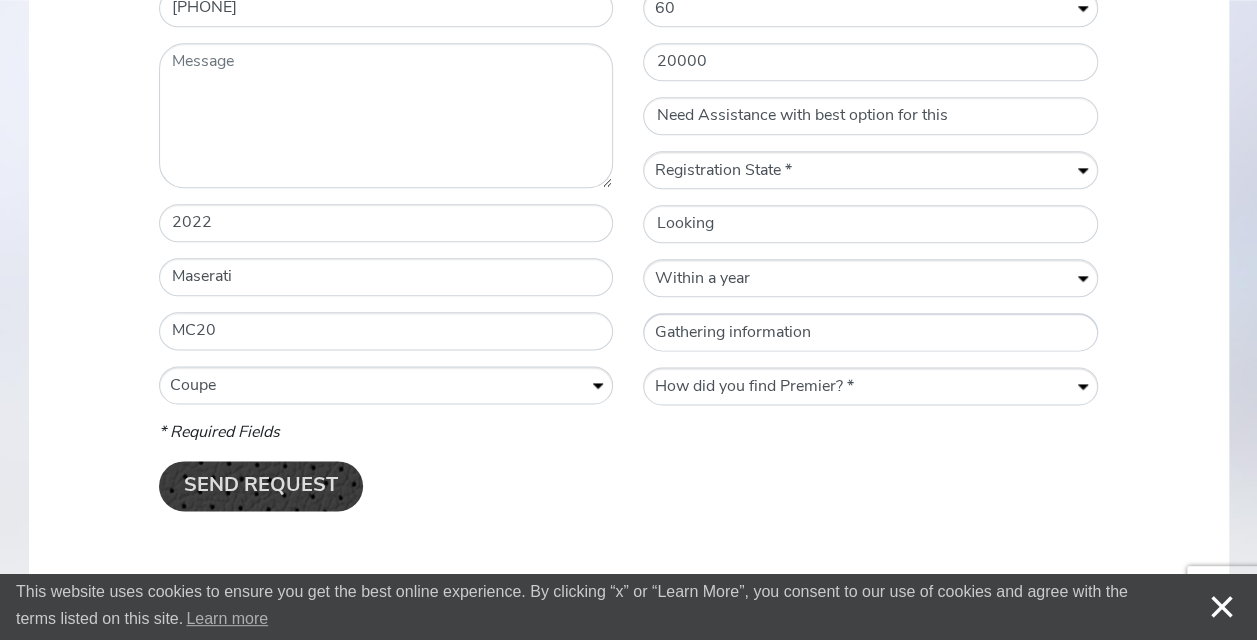 click on "Where are you in your car shopping journey? * Gathering information Actively shopping for a vehicle Ready to lease" at bounding box center [870, 333] 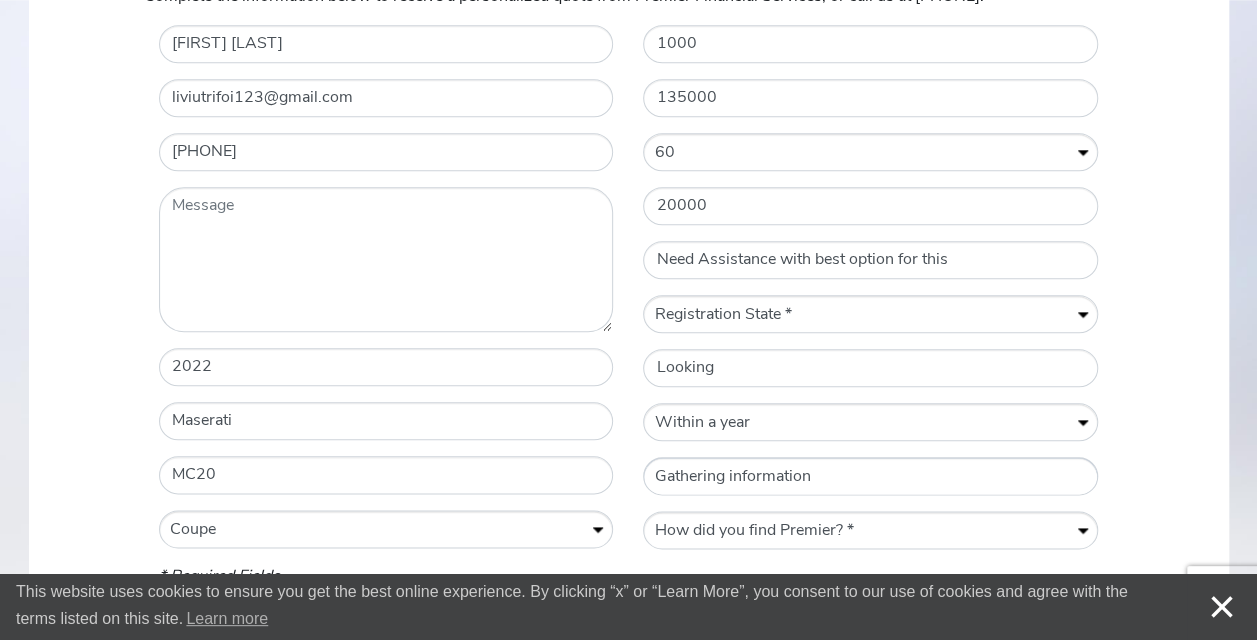 scroll, scrollTop: 1000, scrollLeft: 0, axis: vertical 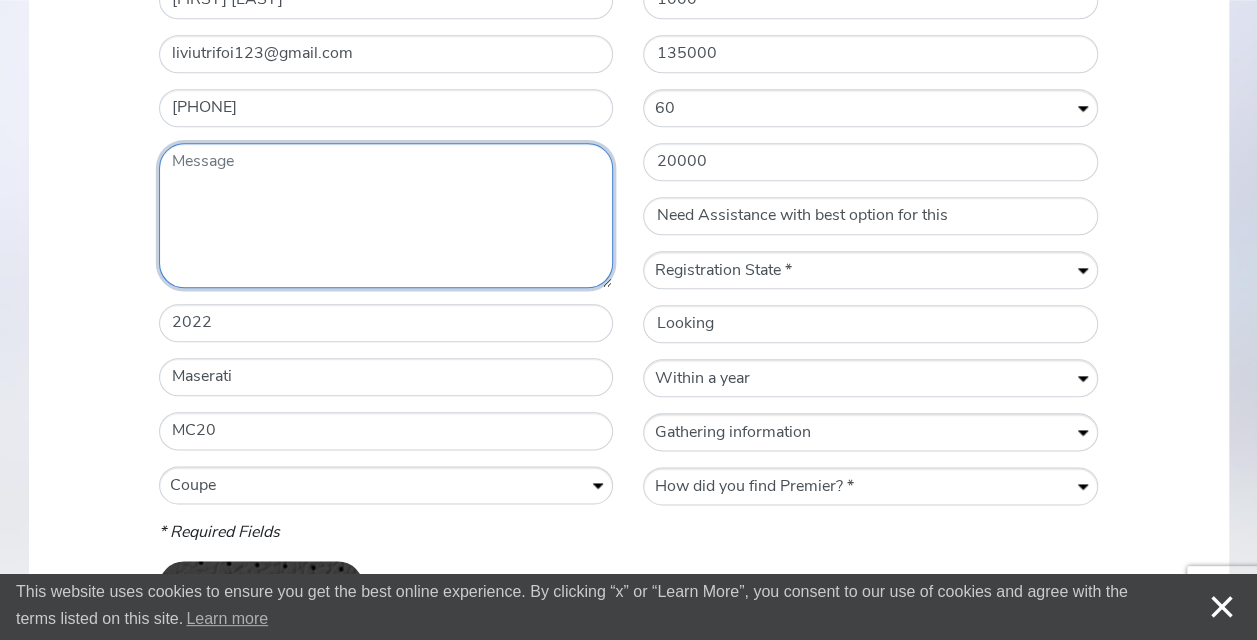 click on "Message" at bounding box center [386, 215] 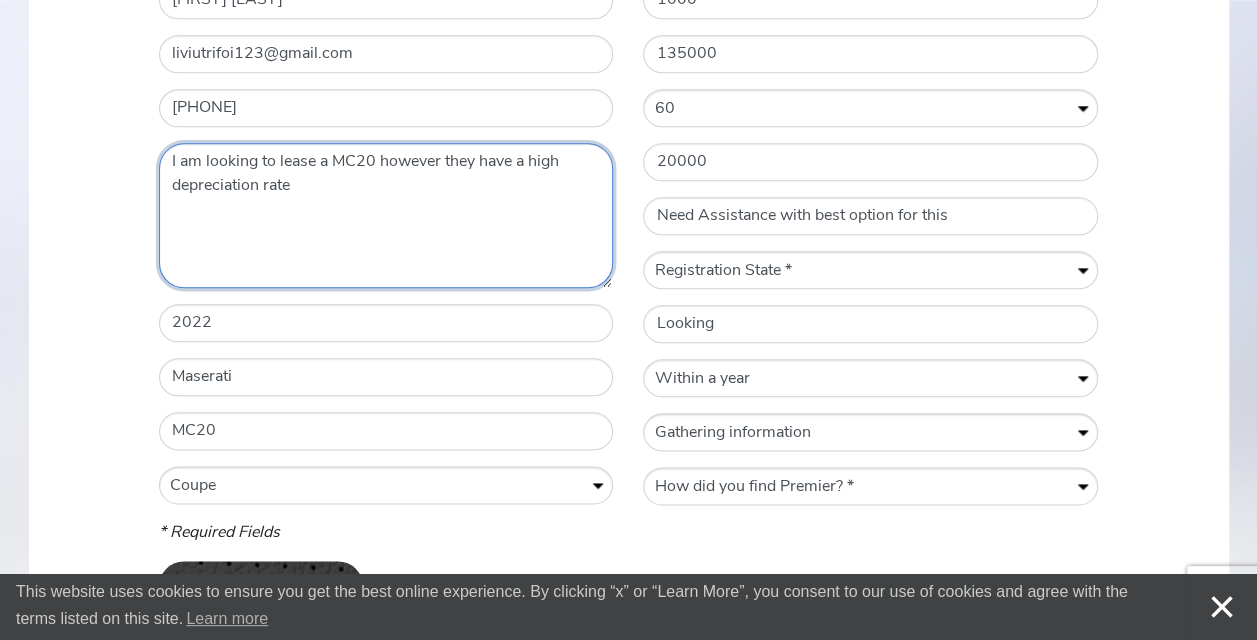 click on "I am looking to lease a MC20 however they have a high depreciation rate" at bounding box center (386, 215) 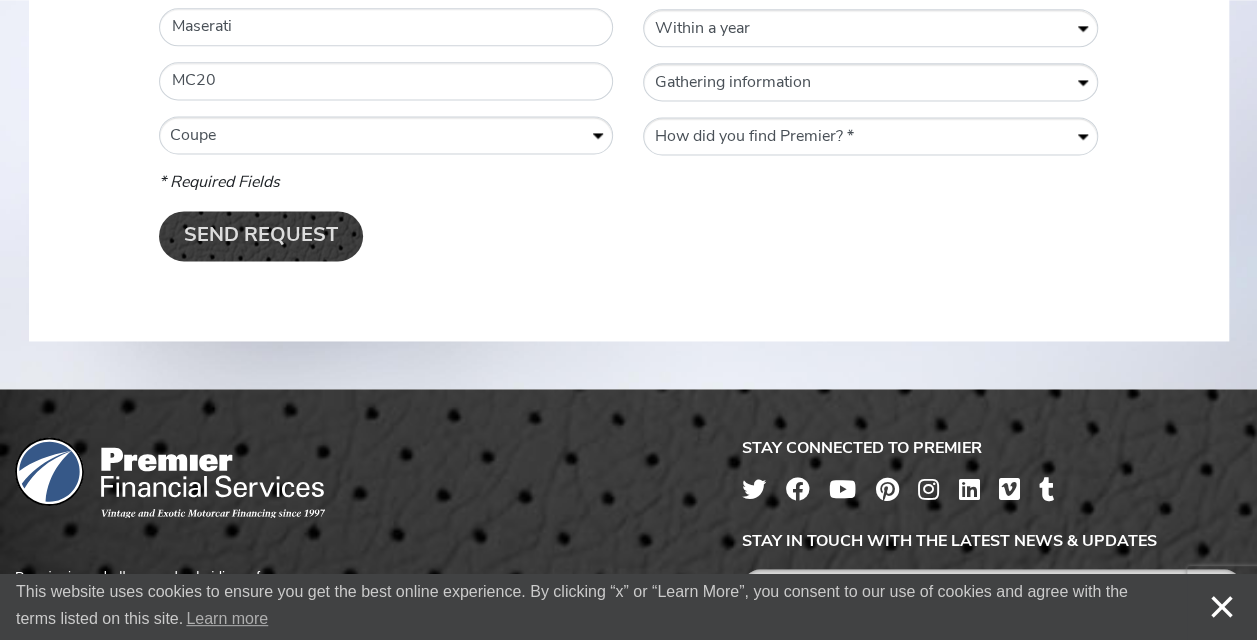 scroll, scrollTop: 1500, scrollLeft: 0, axis: vertical 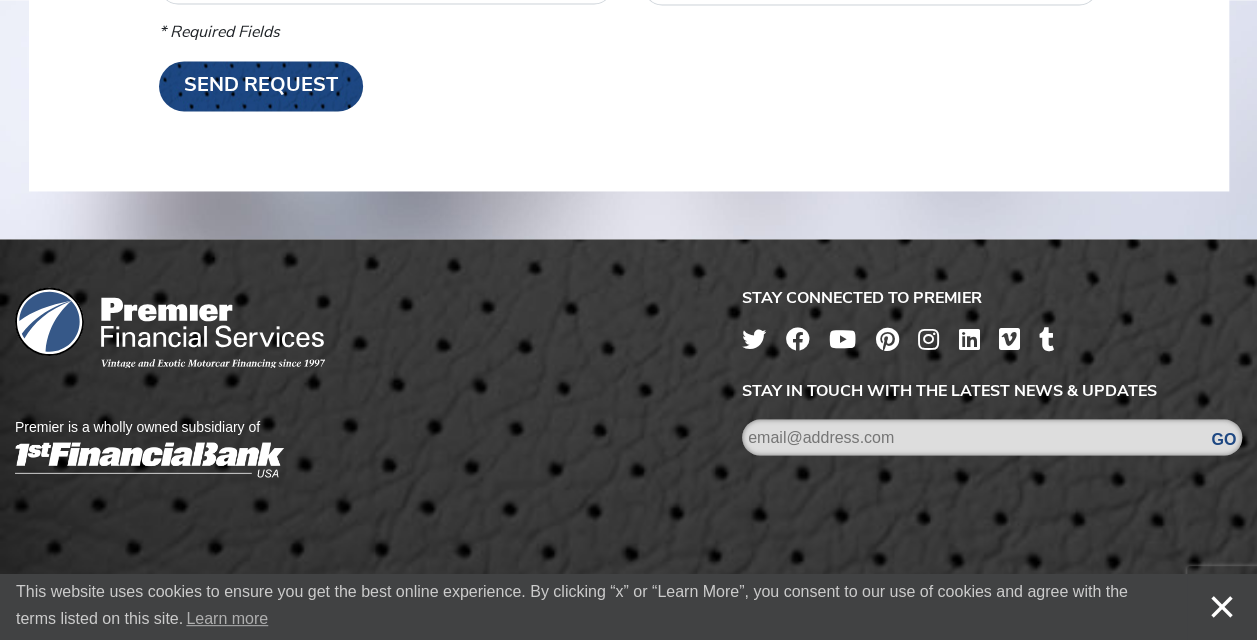 type on "I am looking to lease a MC20 however they have a high depreciation rate would this be approached with an open ended lease? Thank you for the assistance." 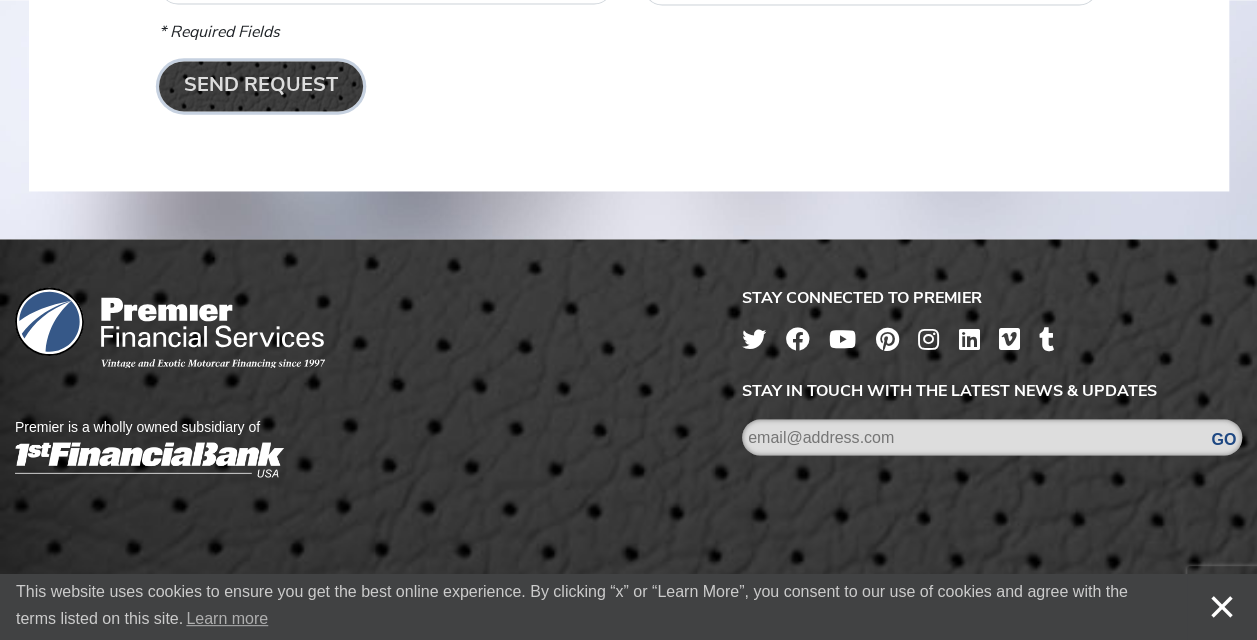 drag, startPoint x: 343, startPoint y: 91, endPoint x: 374, endPoint y: 120, distance: 42.44997 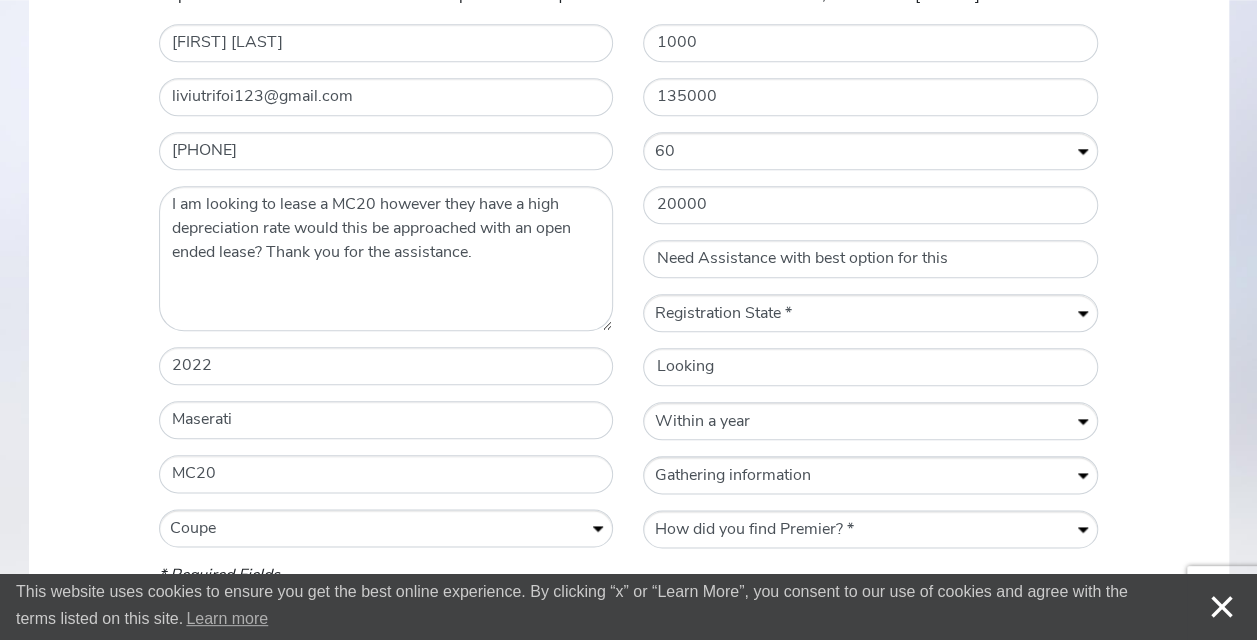 scroll, scrollTop: 1200, scrollLeft: 0, axis: vertical 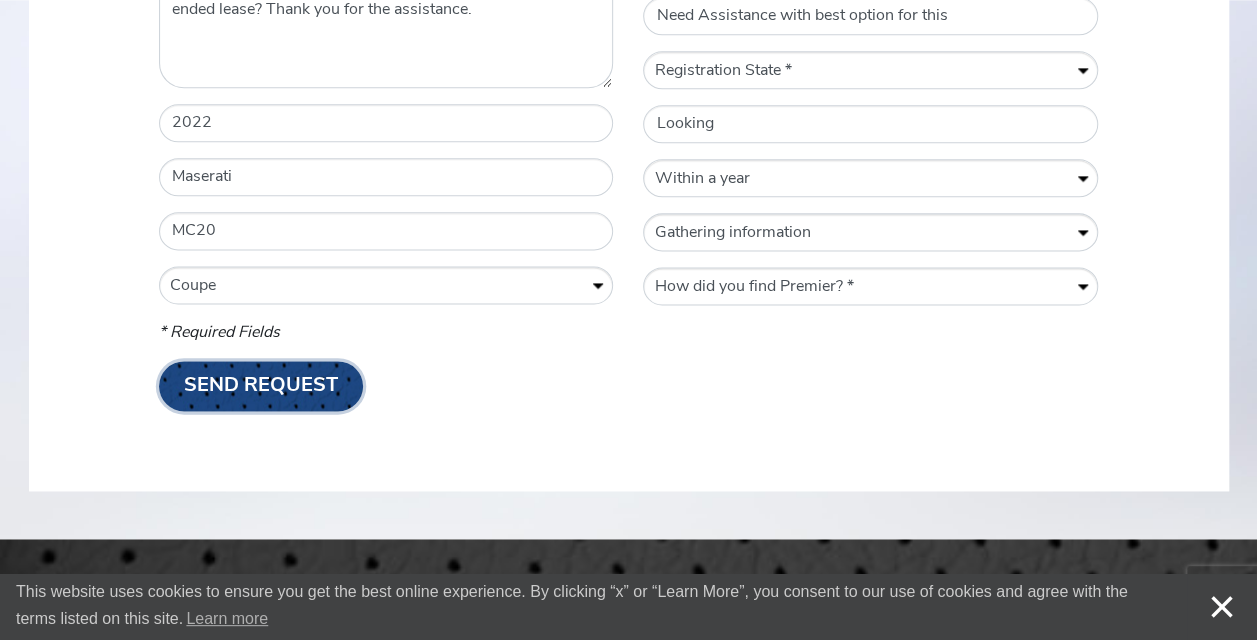 click on "Send Request" at bounding box center (261, 386) 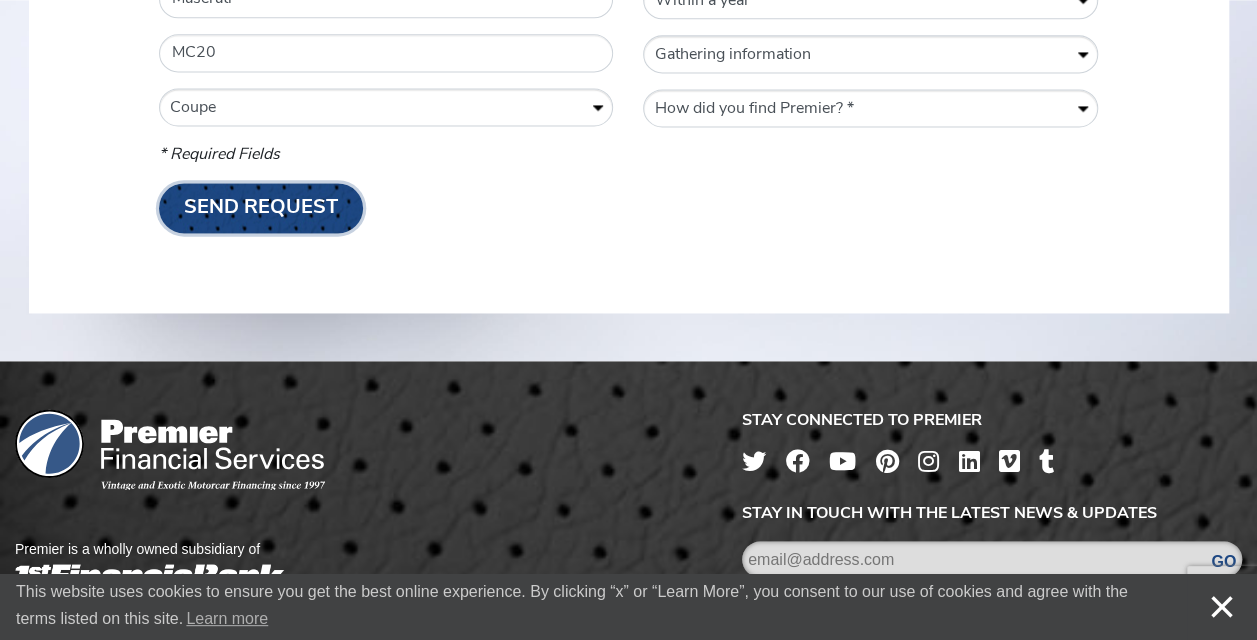 scroll, scrollTop: 993, scrollLeft: 0, axis: vertical 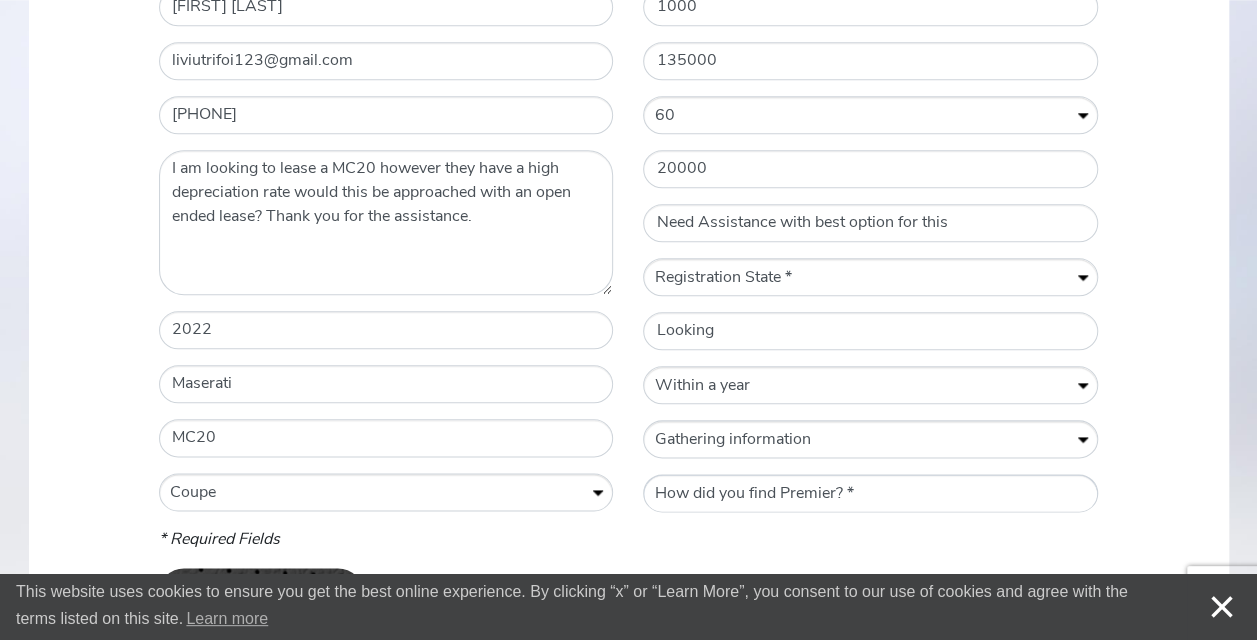 click on "How did you find Premier? * Previously Quoted Previous Premier Customer VINwiki Google Search duPont Registry Hagerty Sports Car Market Dealer Referral Friend Referral Event" at bounding box center [870, 494] 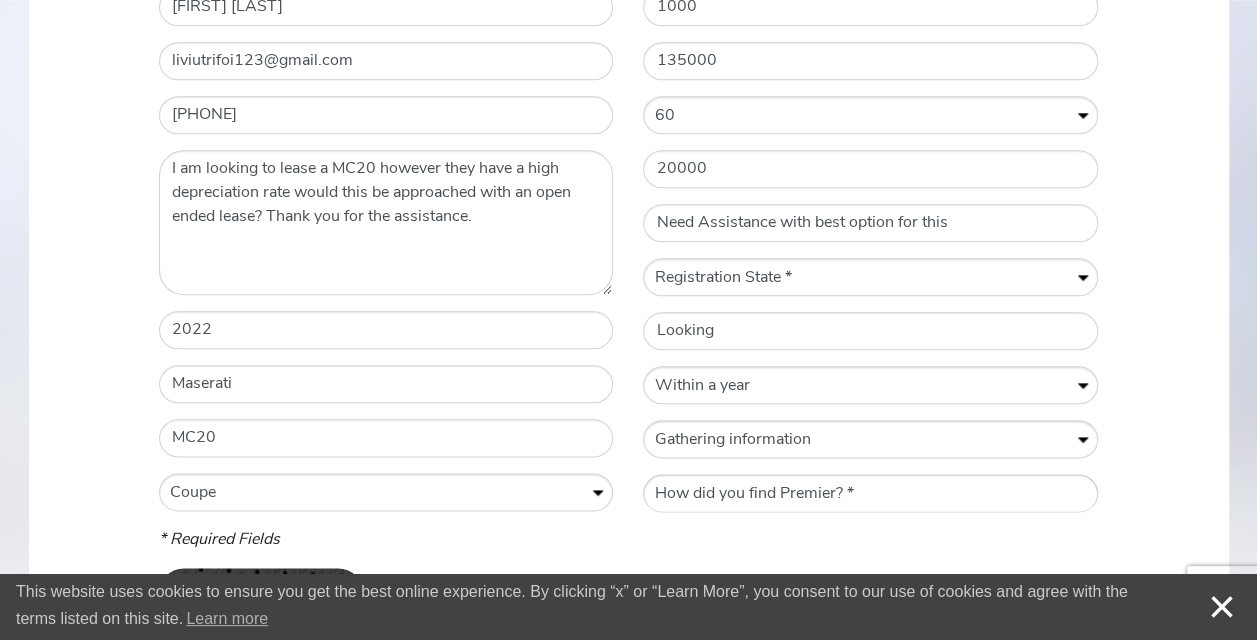 select on "VINwiki" 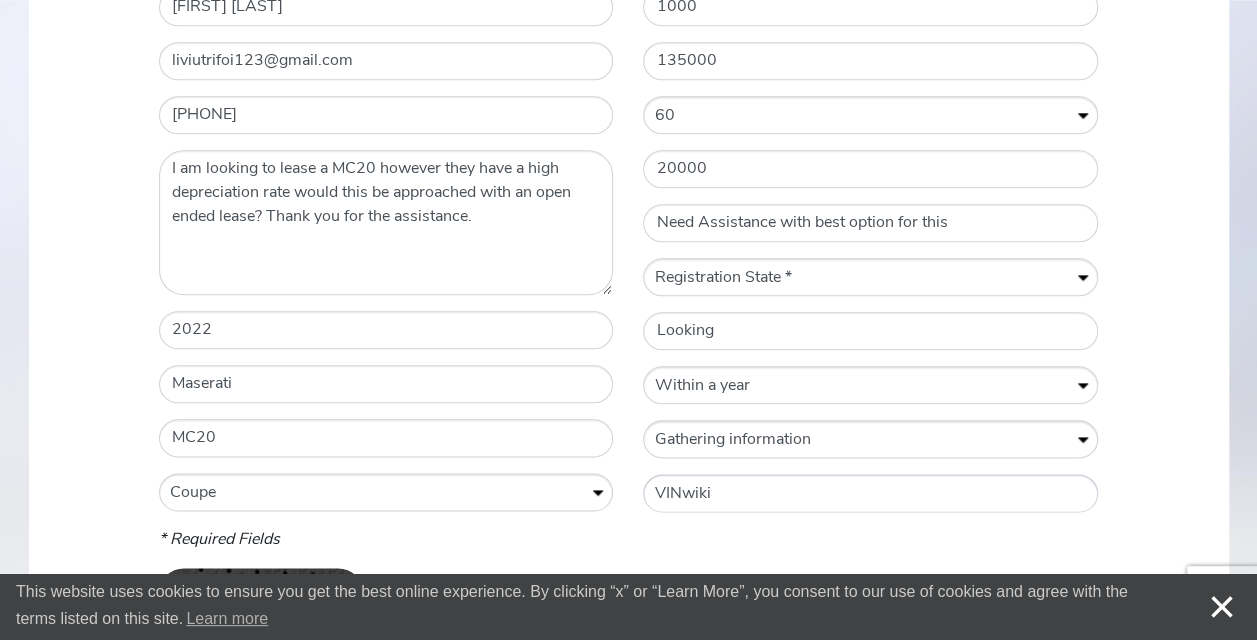 click on "How did you find Premier? * Previously Quoted Previous Premier Customer VINwiki Google Search duPont Registry Hagerty Sports Car Market Dealer Referral Friend Referral Event" at bounding box center [870, 494] 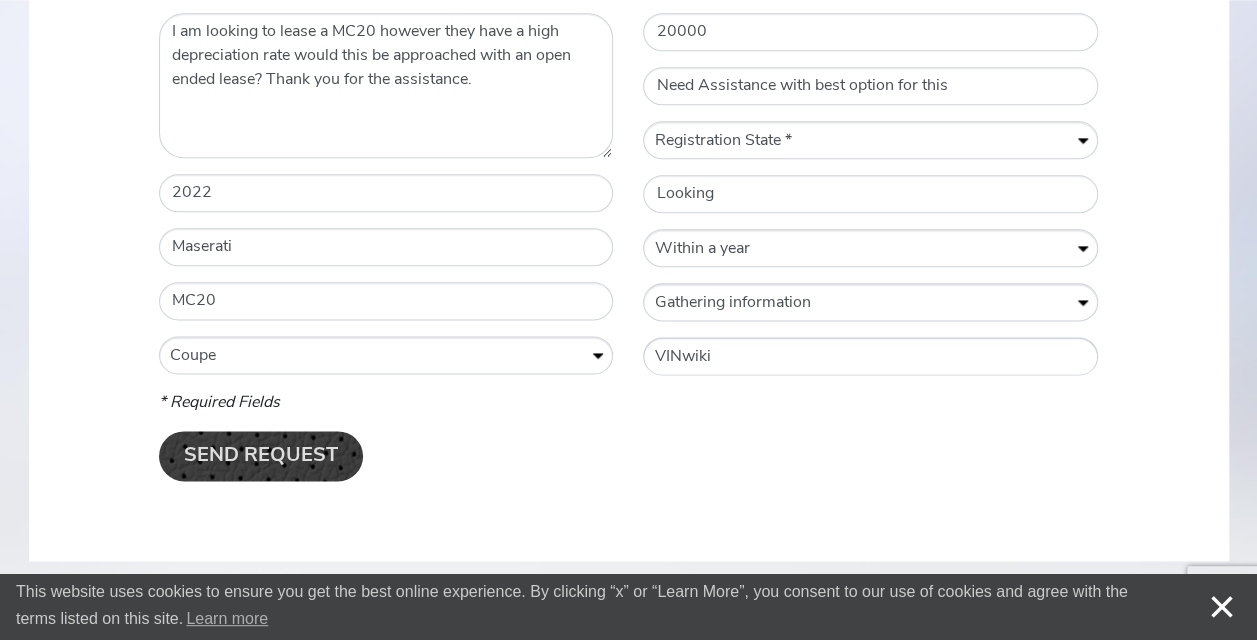 scroll, scrollTop: 1293, scrollLeft: 0, axis: vertical 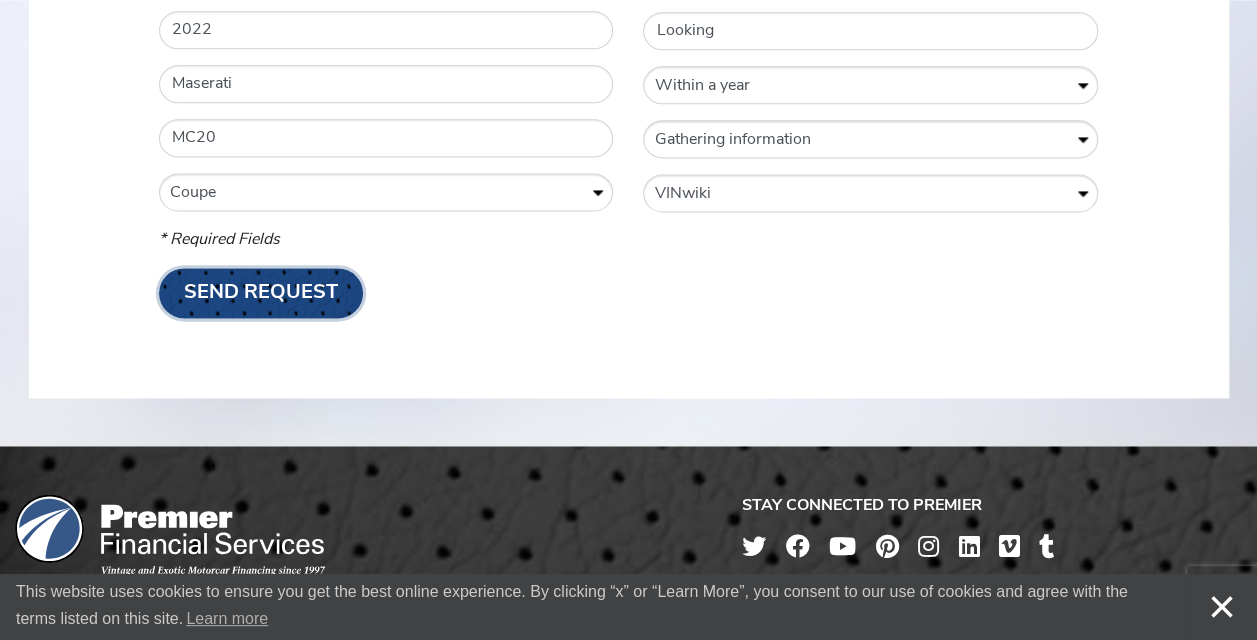 click on "Send Request" at bounding box center [261, 293] 